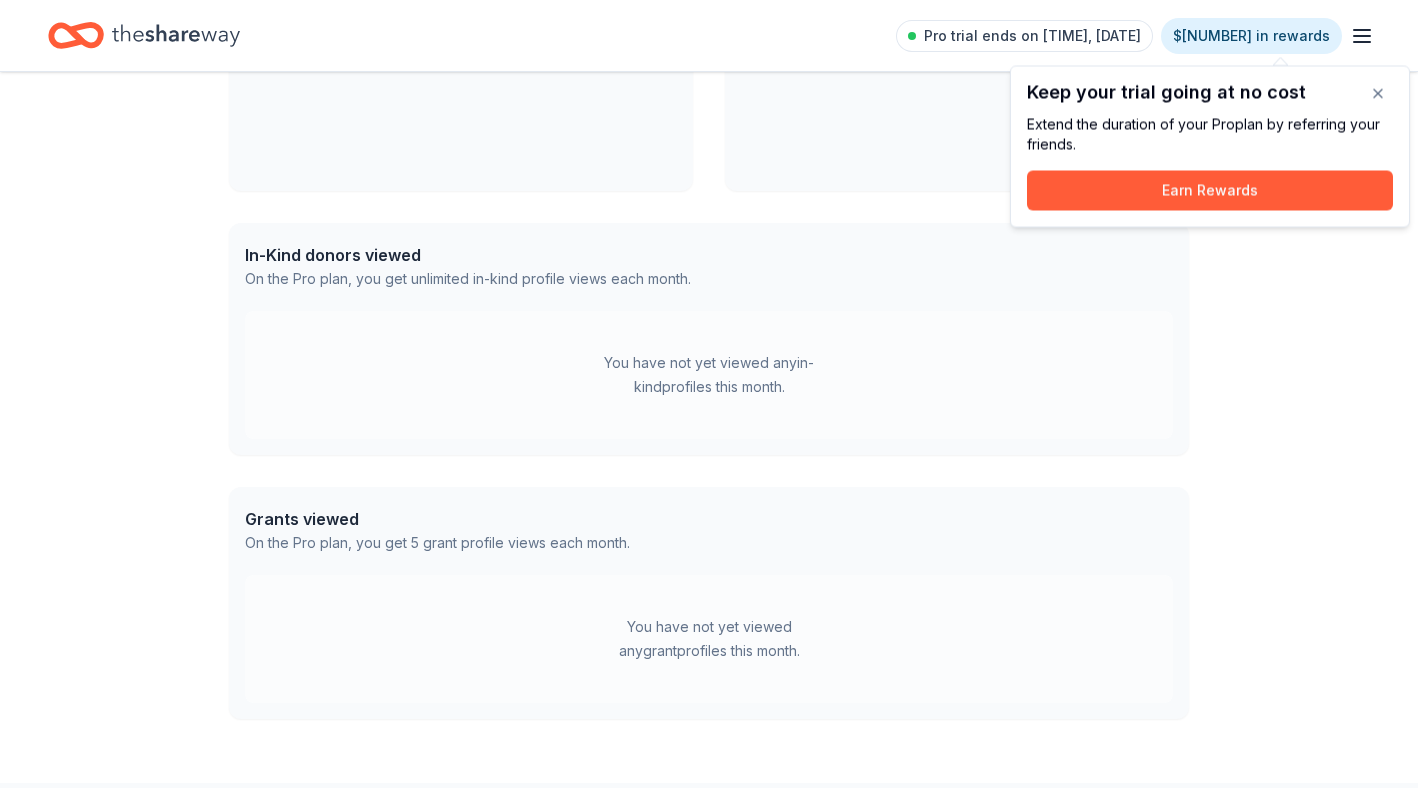 scroll, scrollTop: 0, scrollLeft: 0, axis: both 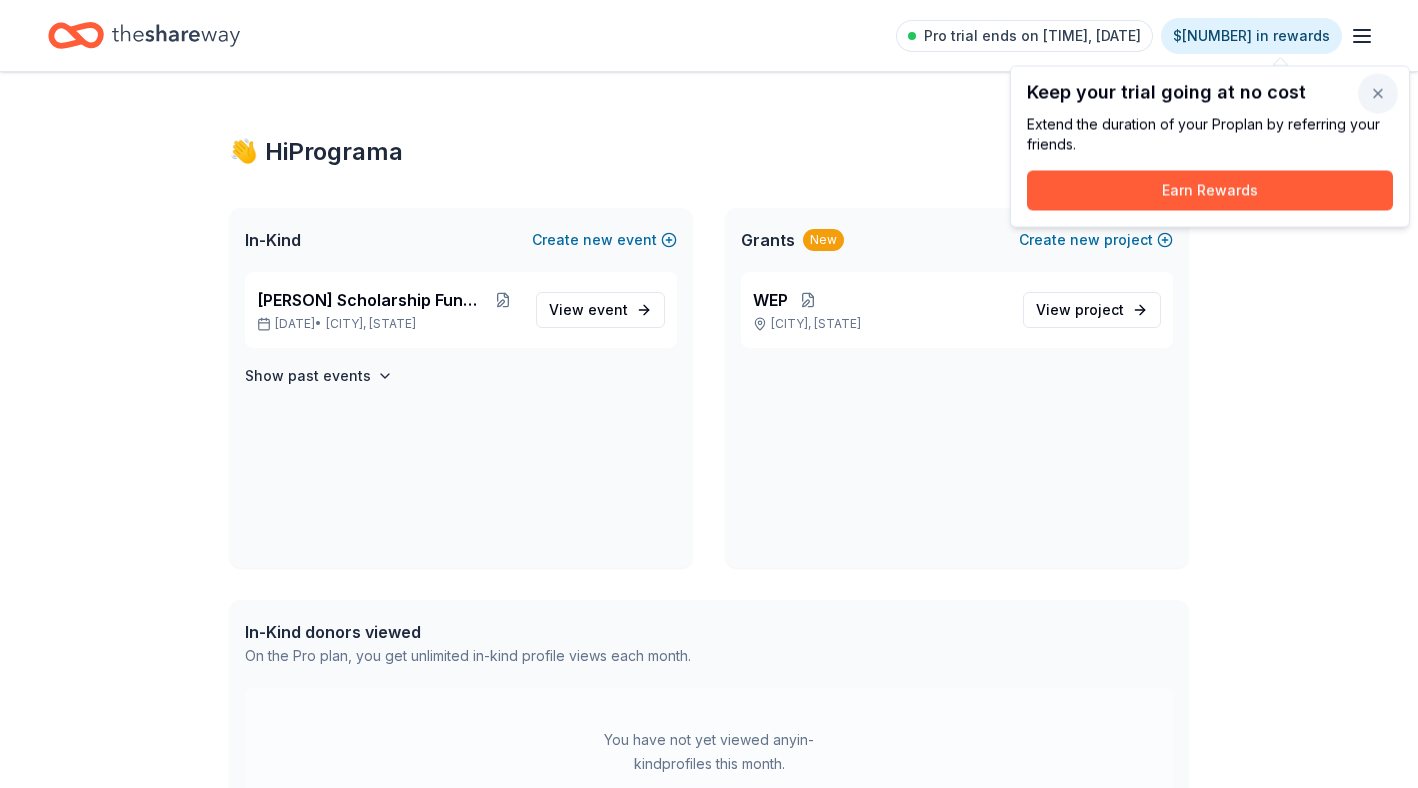 click at bounding box center (1378, 94) 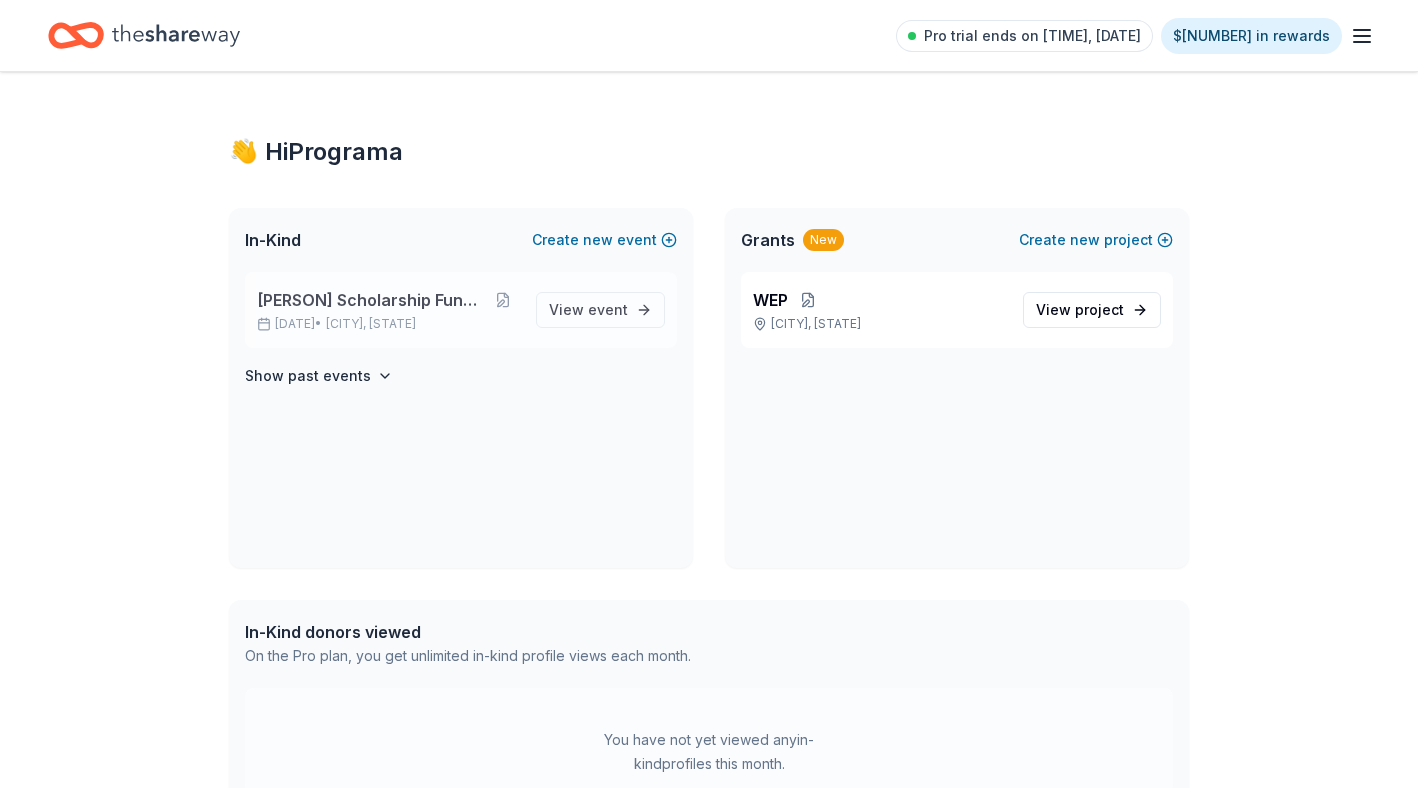 click on "Betty Jane Boyd Scholarship Fundraiser" at bounding box center (371, 300) 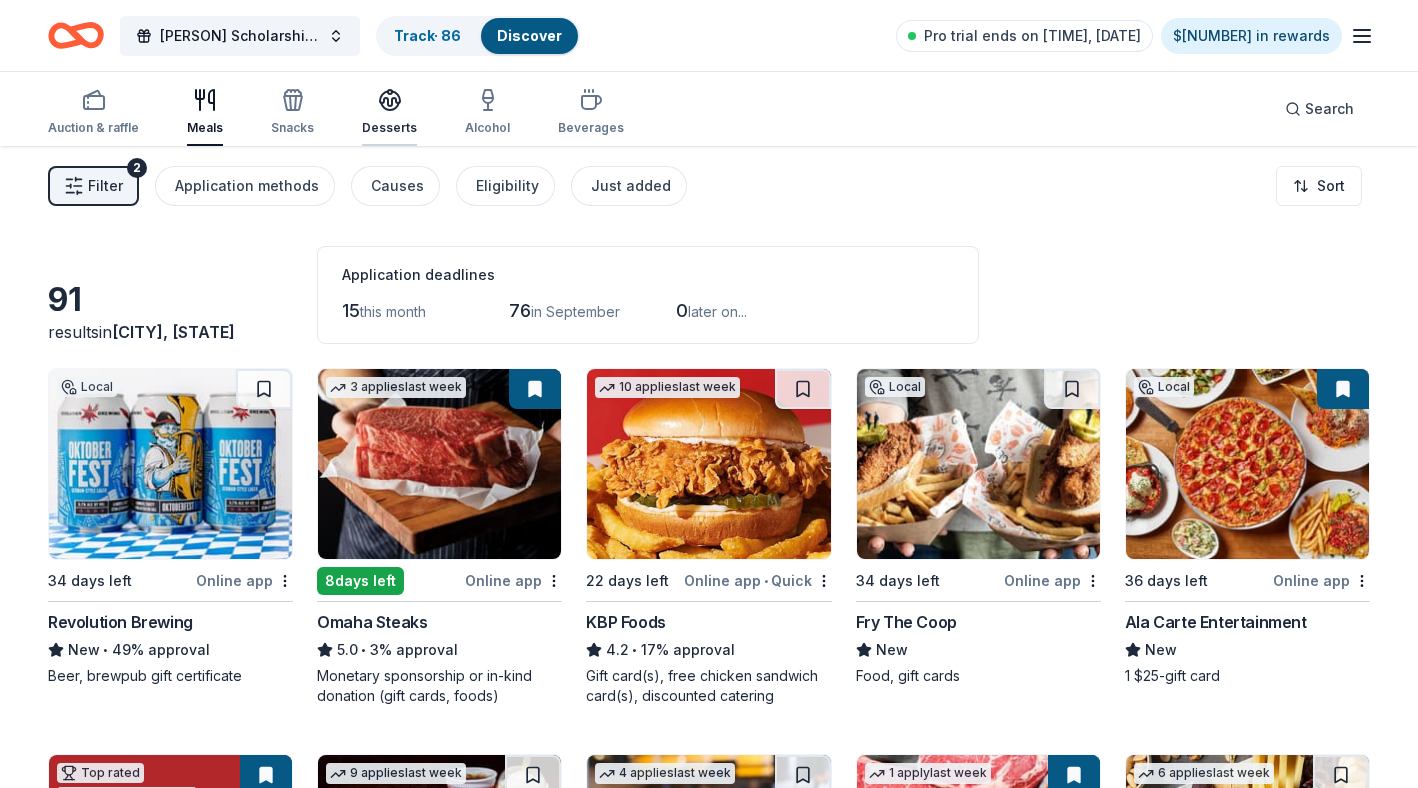 click 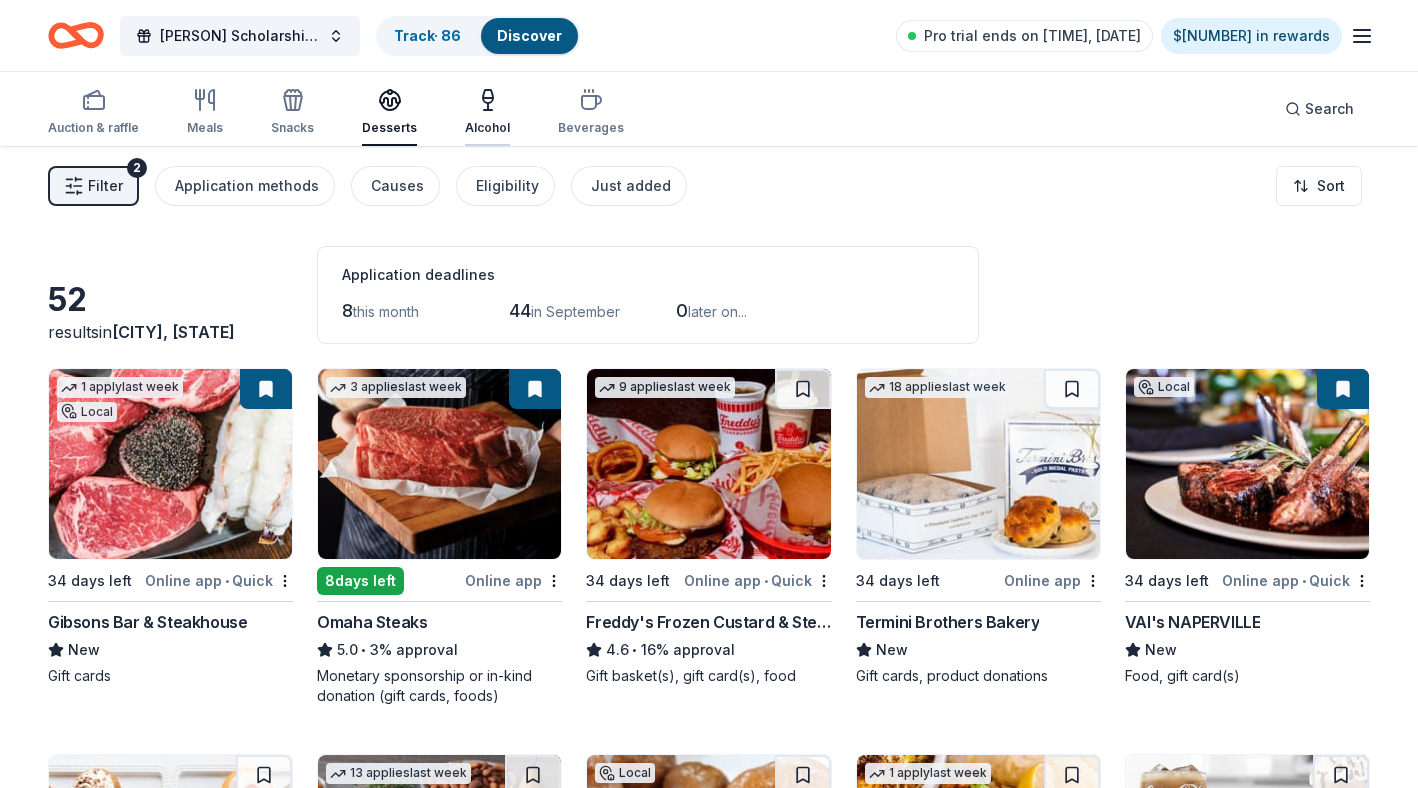 click on "Alcohol" at bounding box center [487, 112] 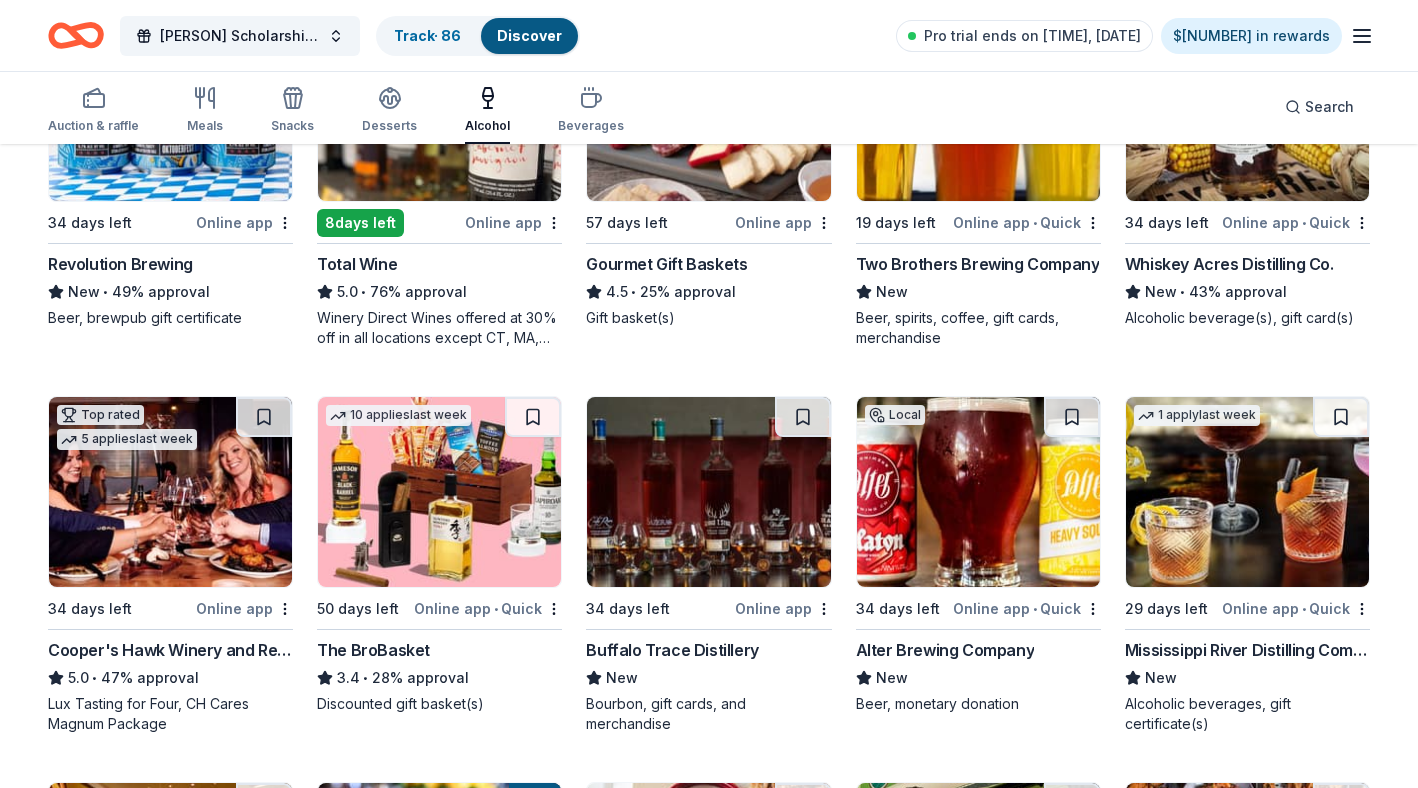 scroll, scrollTop: 410, scrollLeft: 0, axis: vertical 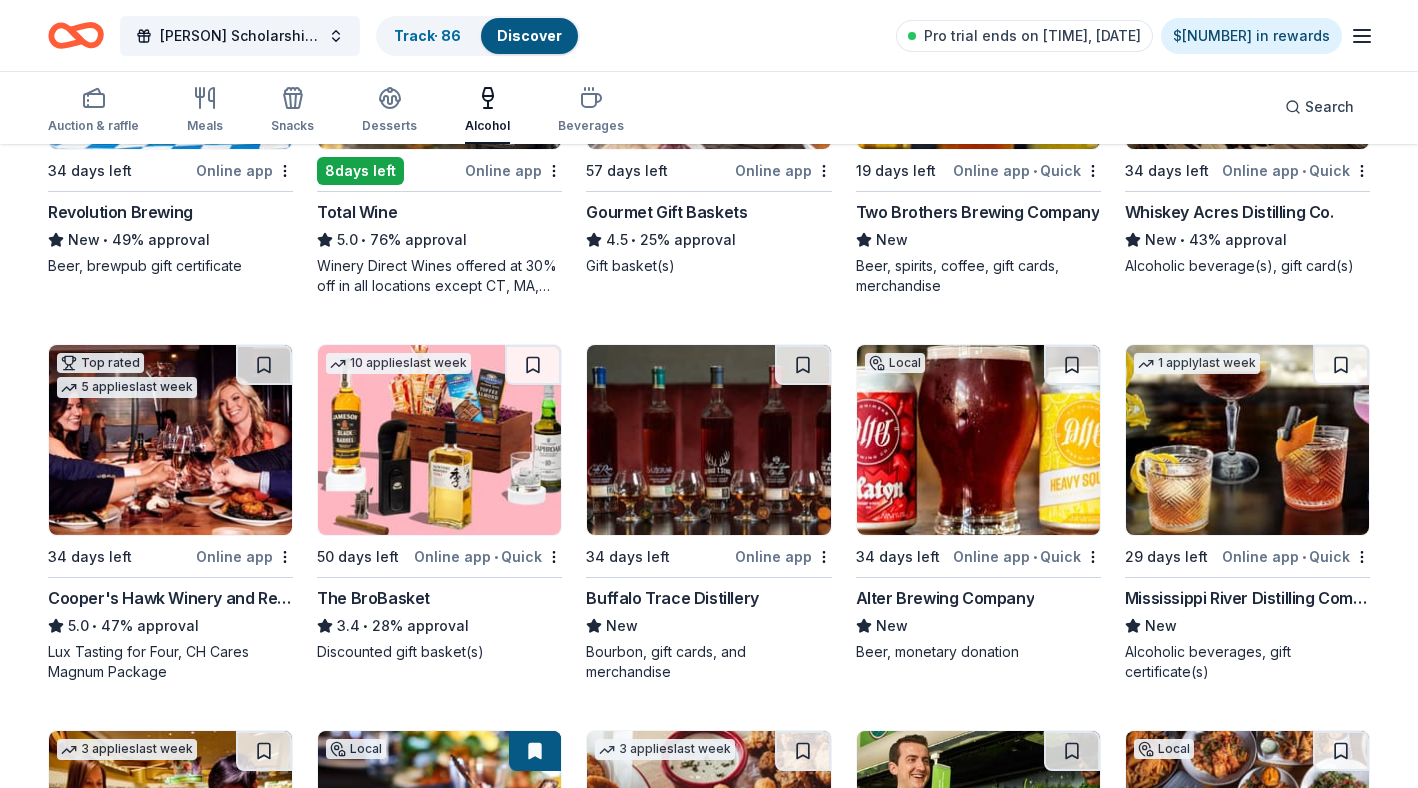 click at bounding box center [439, 440] 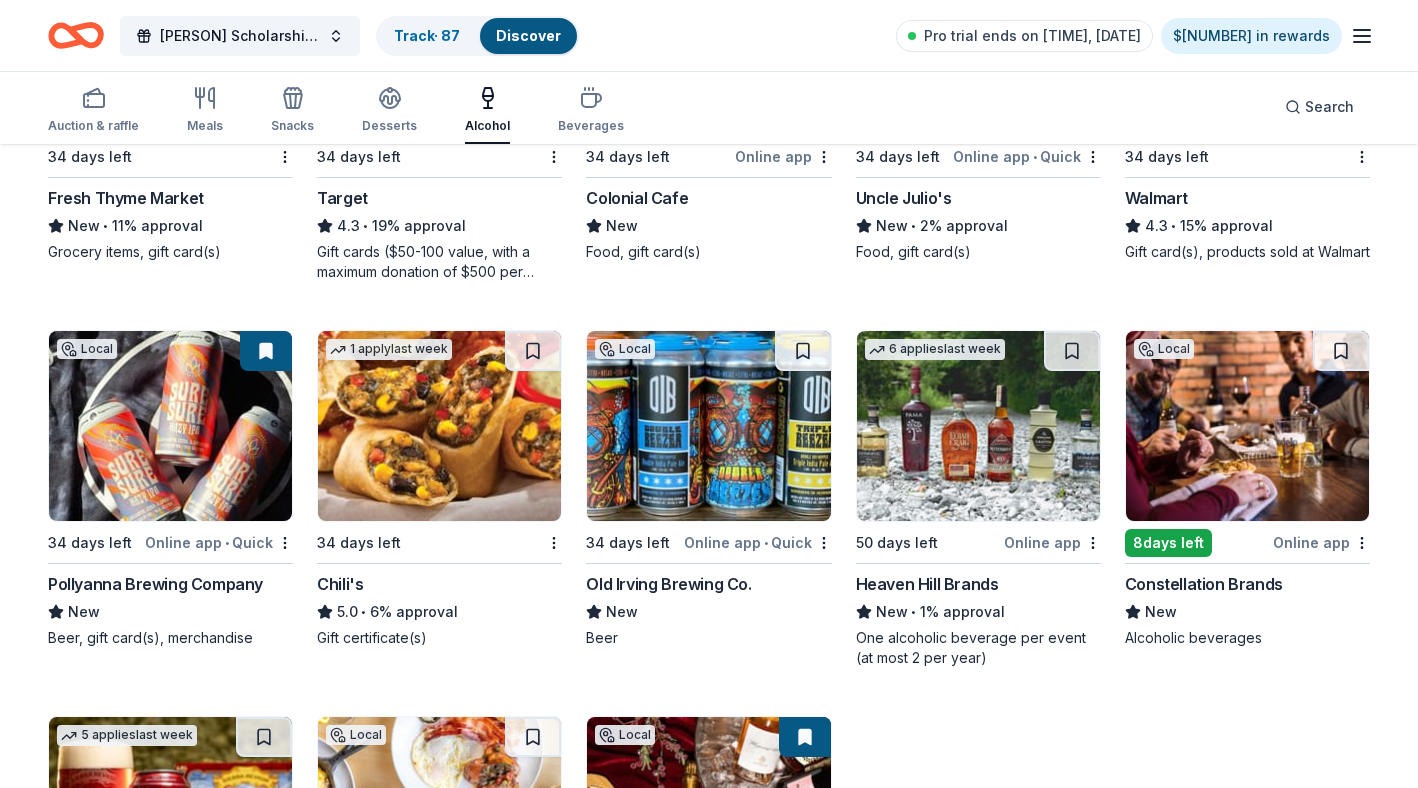scroll, scrollTop: 1583, scrollLeft: 0, axis: vertical 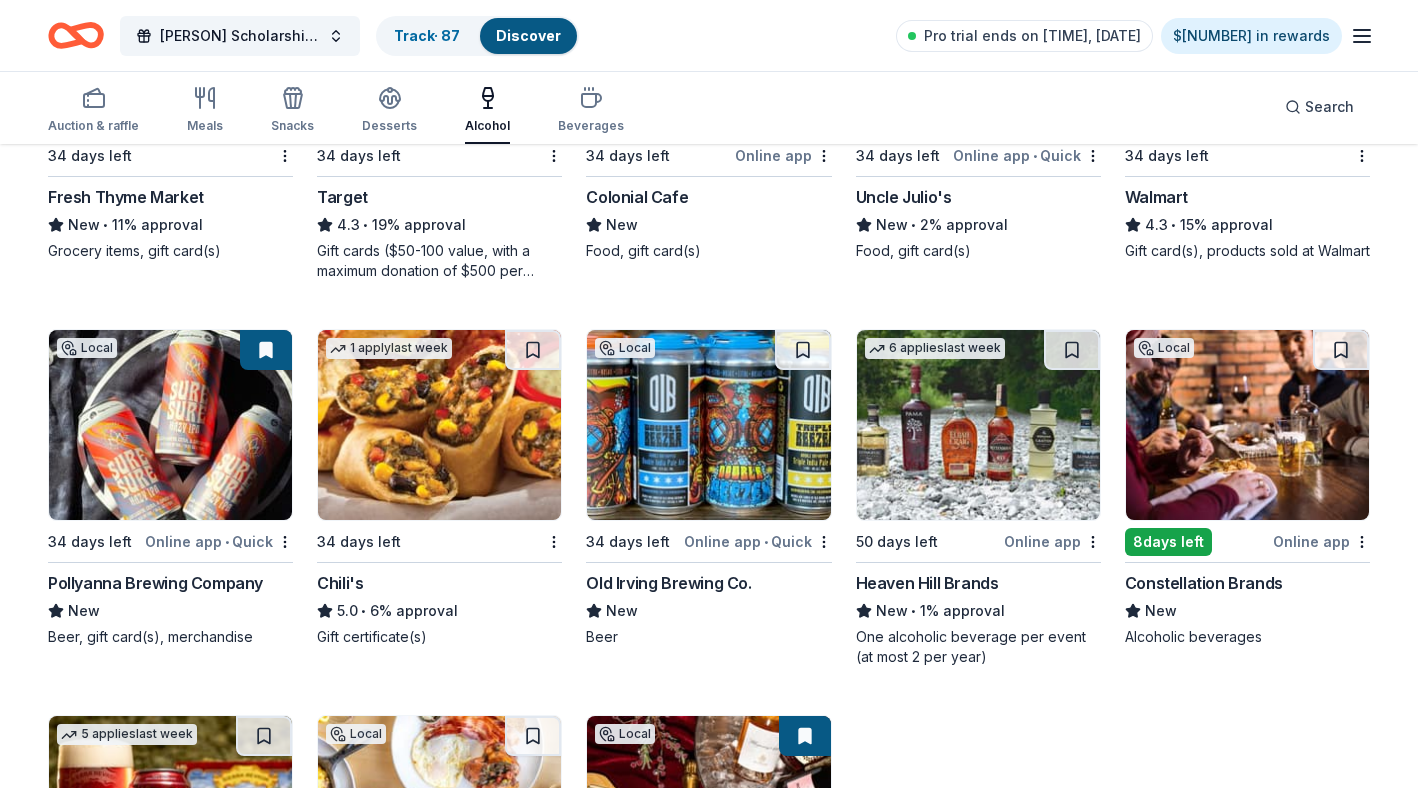 click at bounding box center [170, 425] 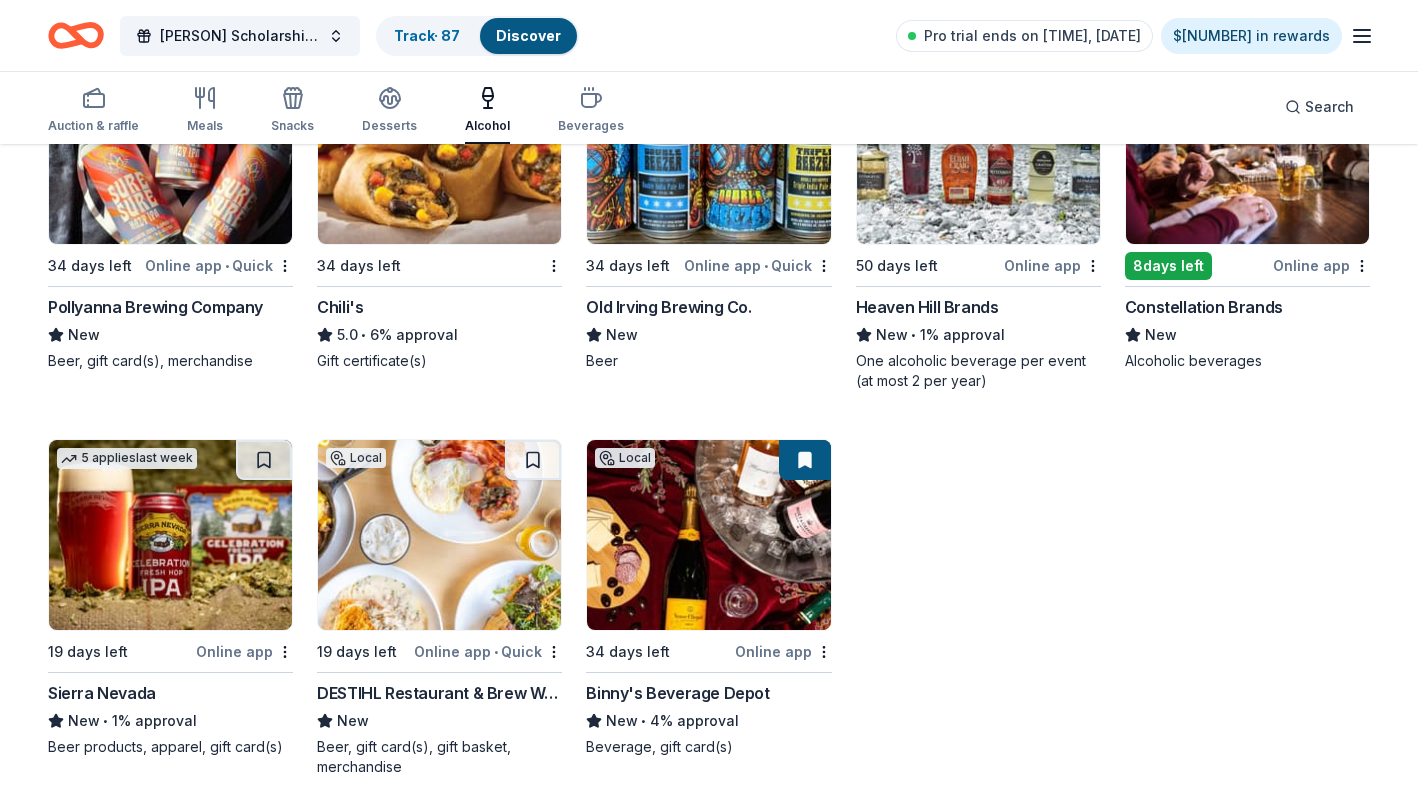 scroll, scrollTop: 1888, scrollLeft: 0, axis: vertical 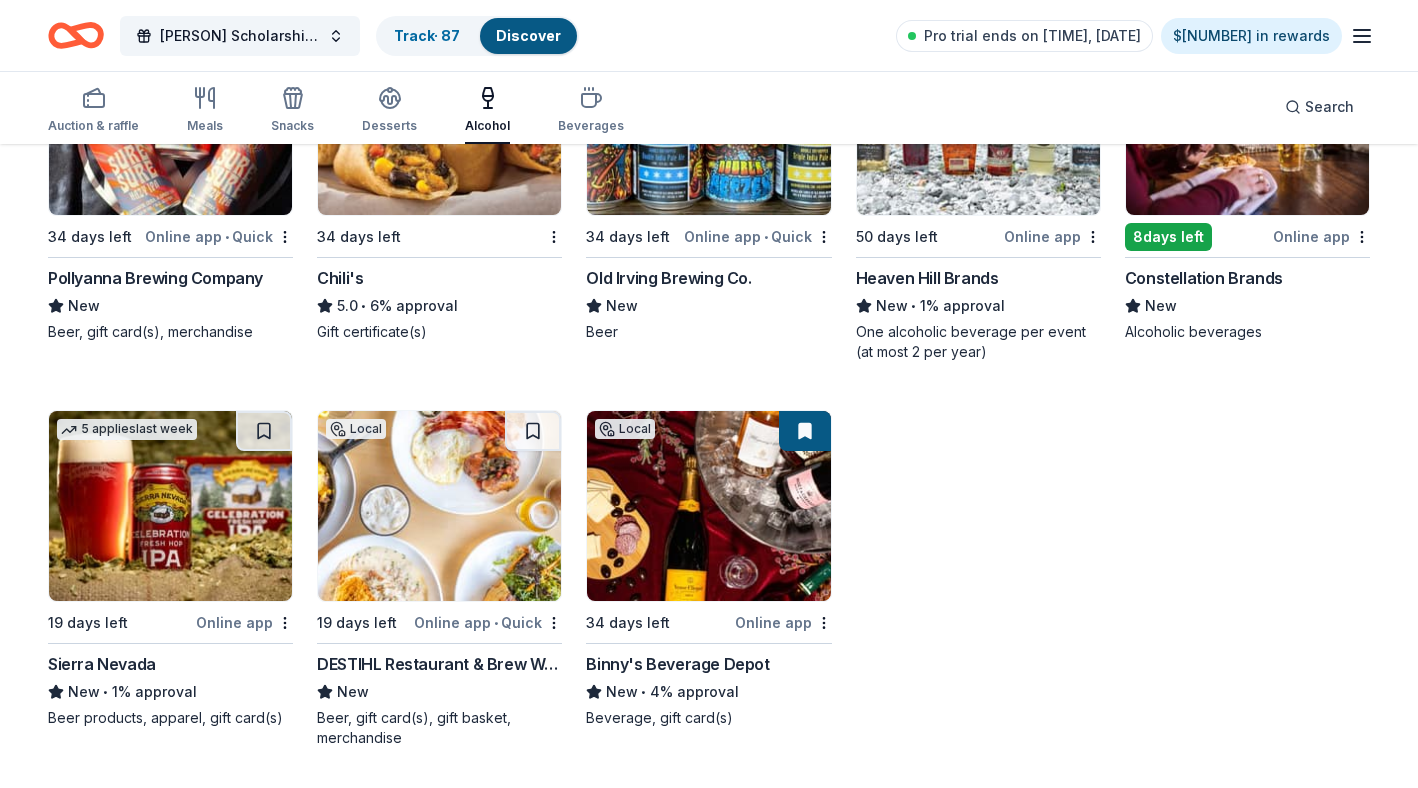 click at bounding box center [439, 506] 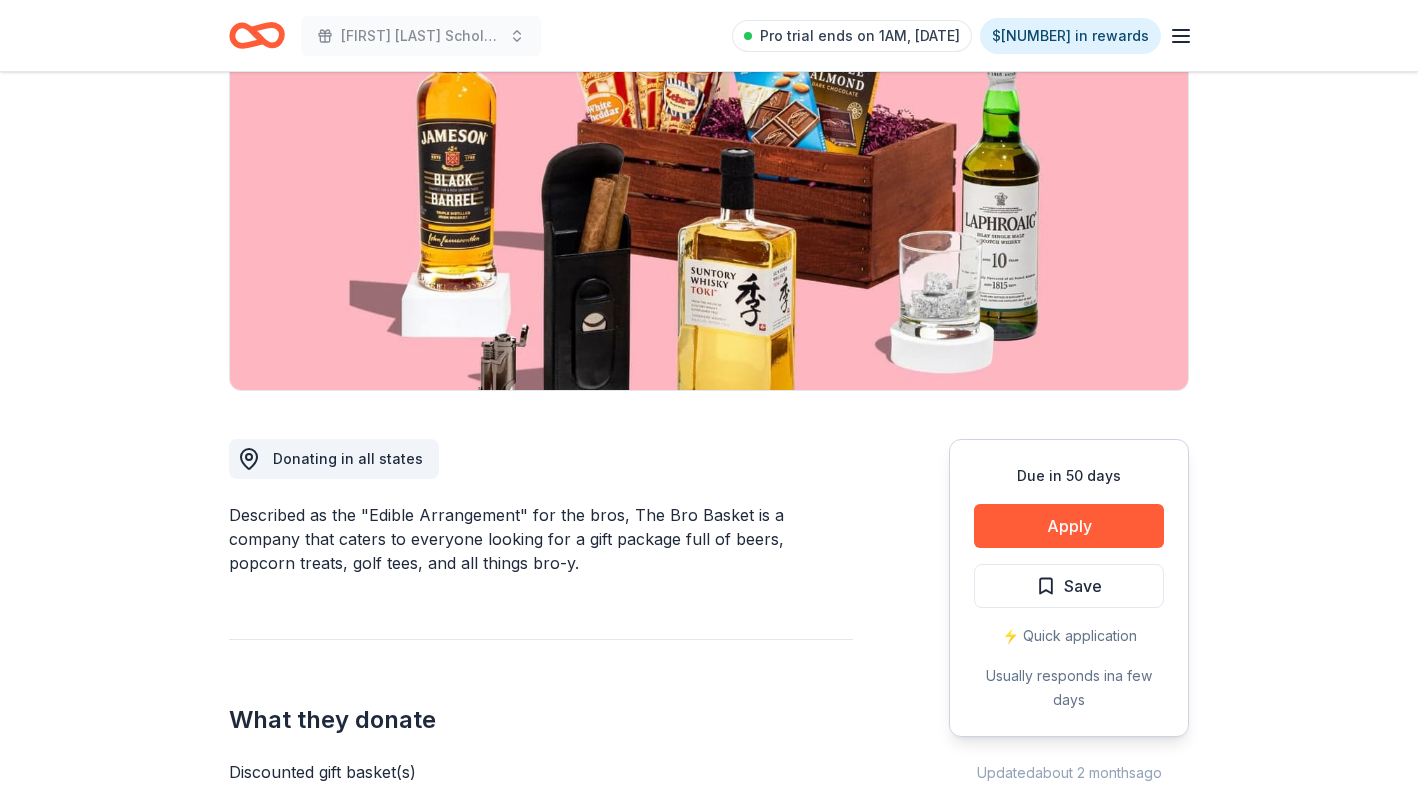 scroll, scrollTop: 296, scrollLeft: 0, axis: vertical 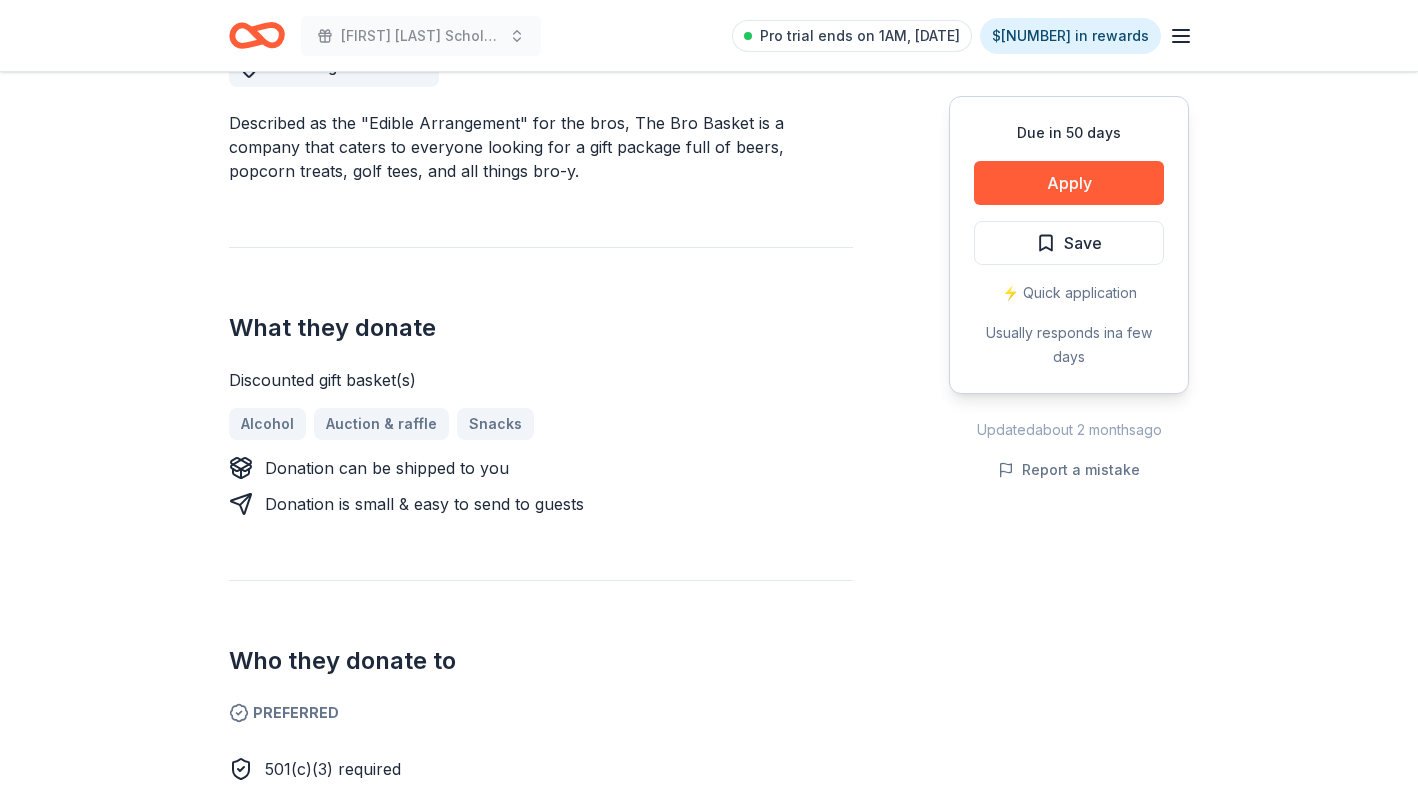 click on "Donation can be shipped to you" at bounding box center [541, 468] 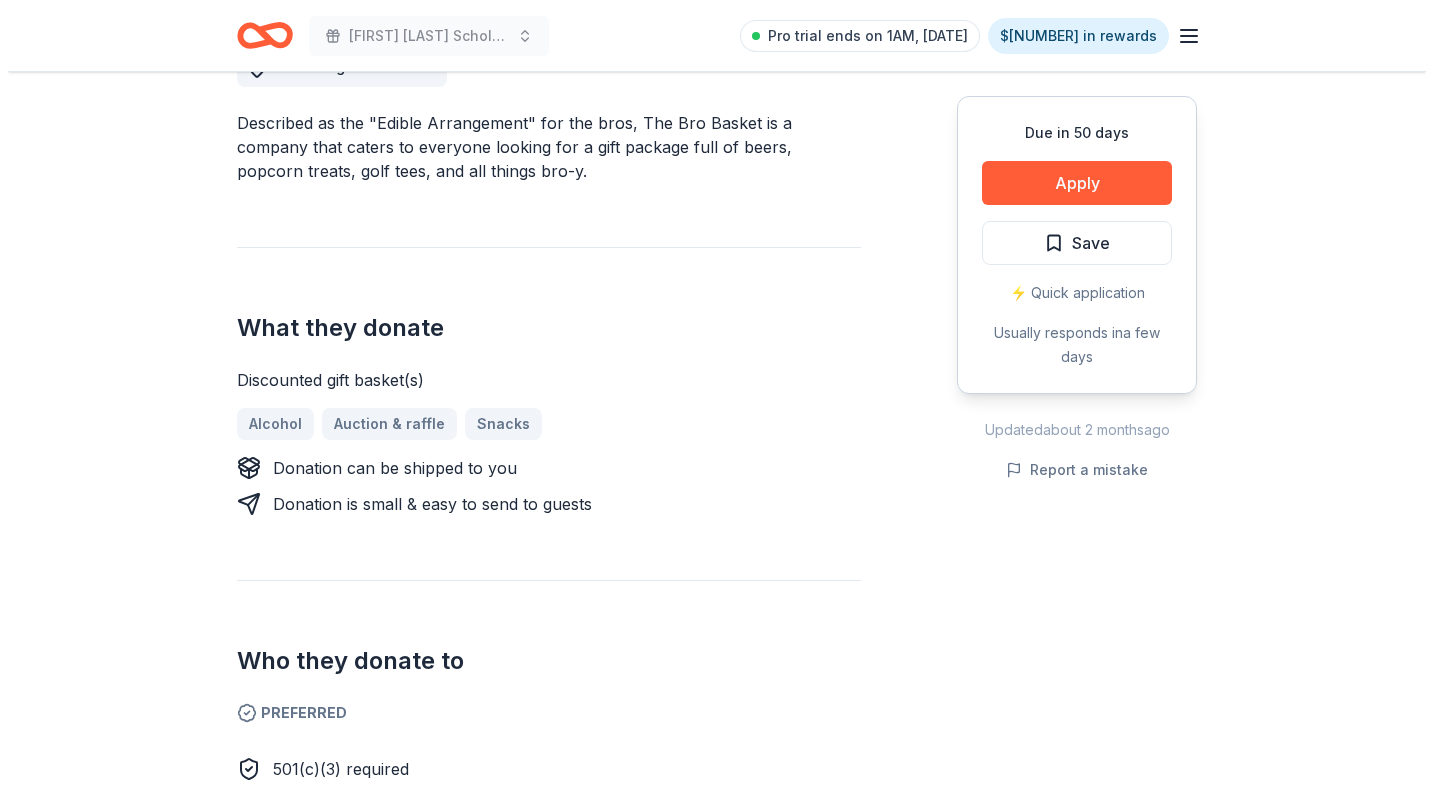 scroll, scrollTop: 798, scrollLeft: 0, axis: vertical 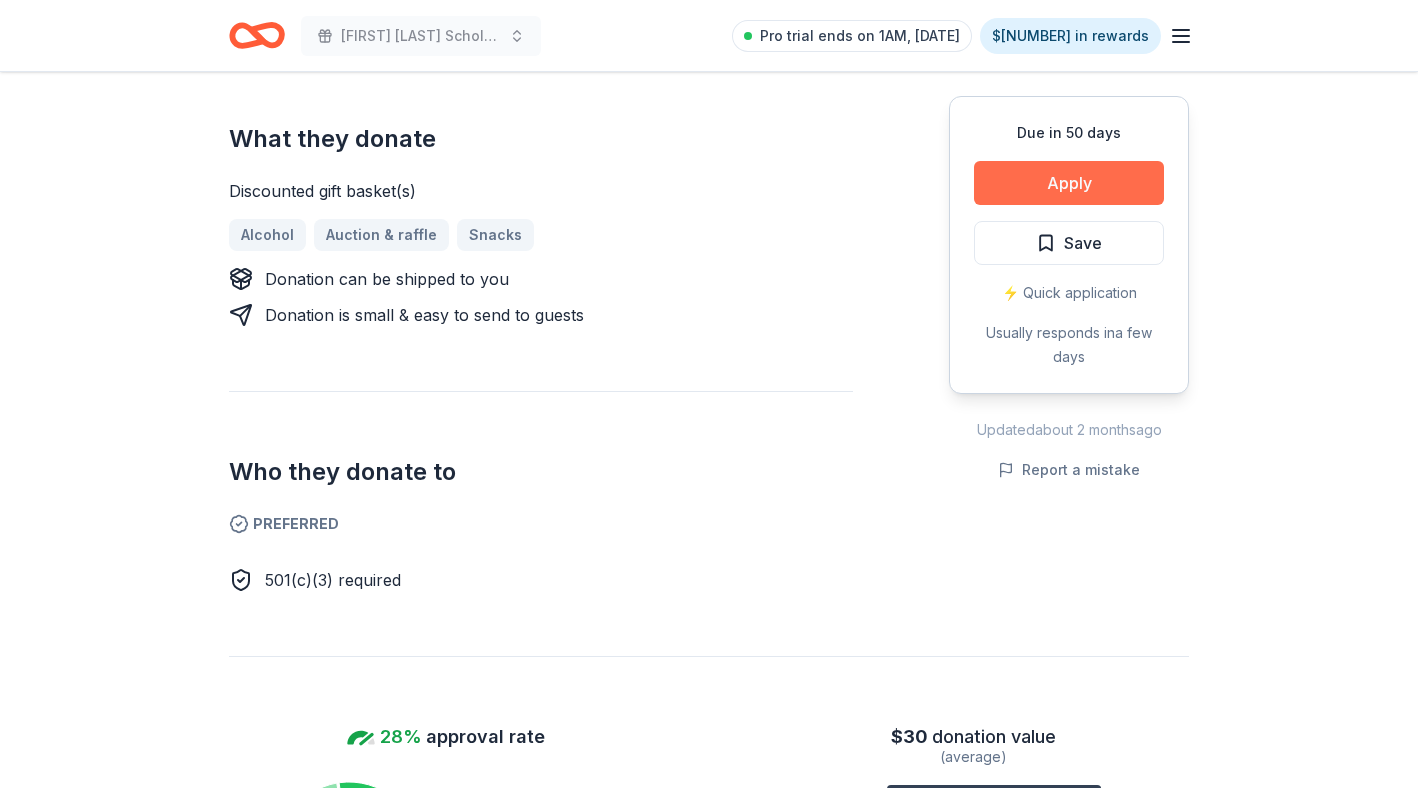 click on "Apply" at bounding box center [1069, 183] 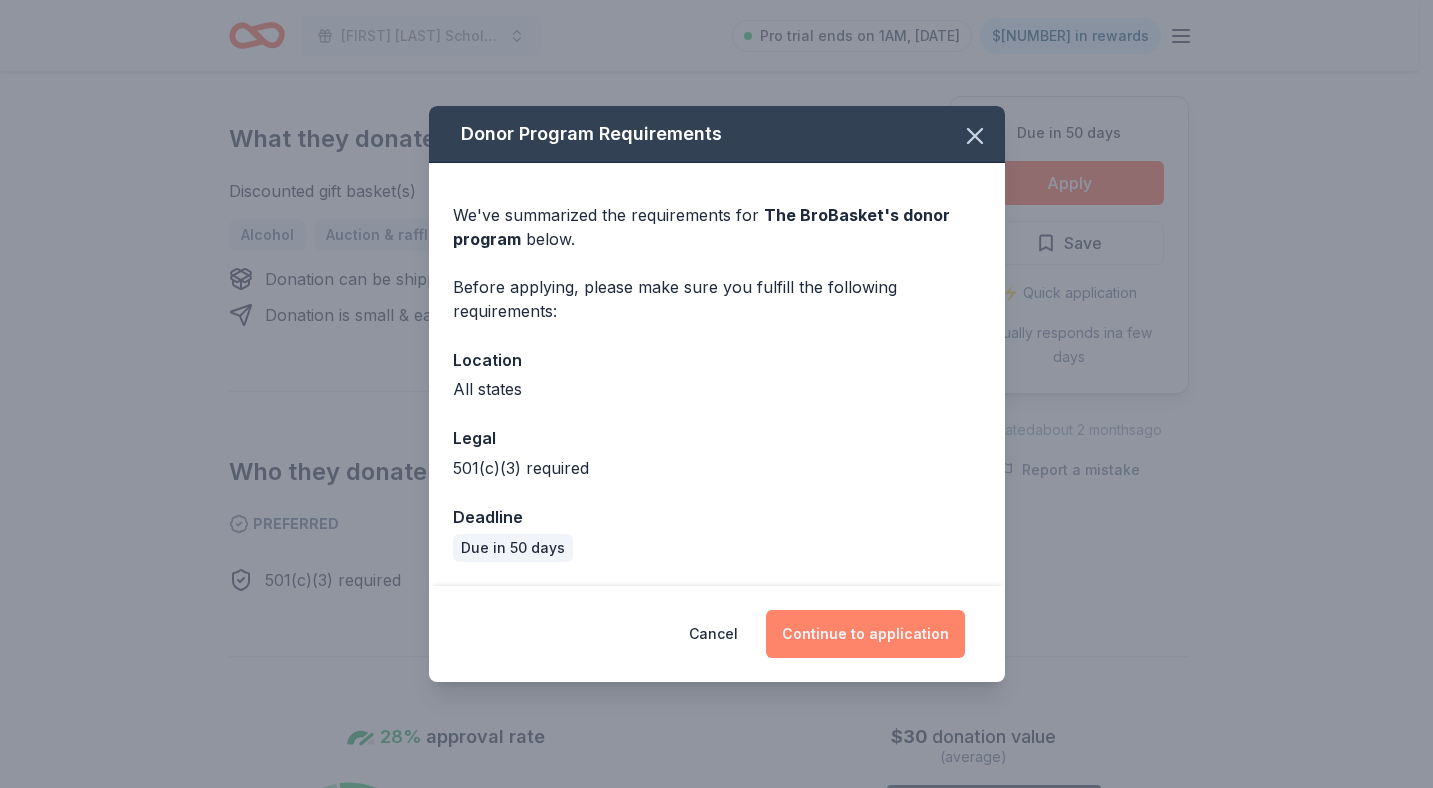 click on "Continue to application" at bounding box center [865, 634] 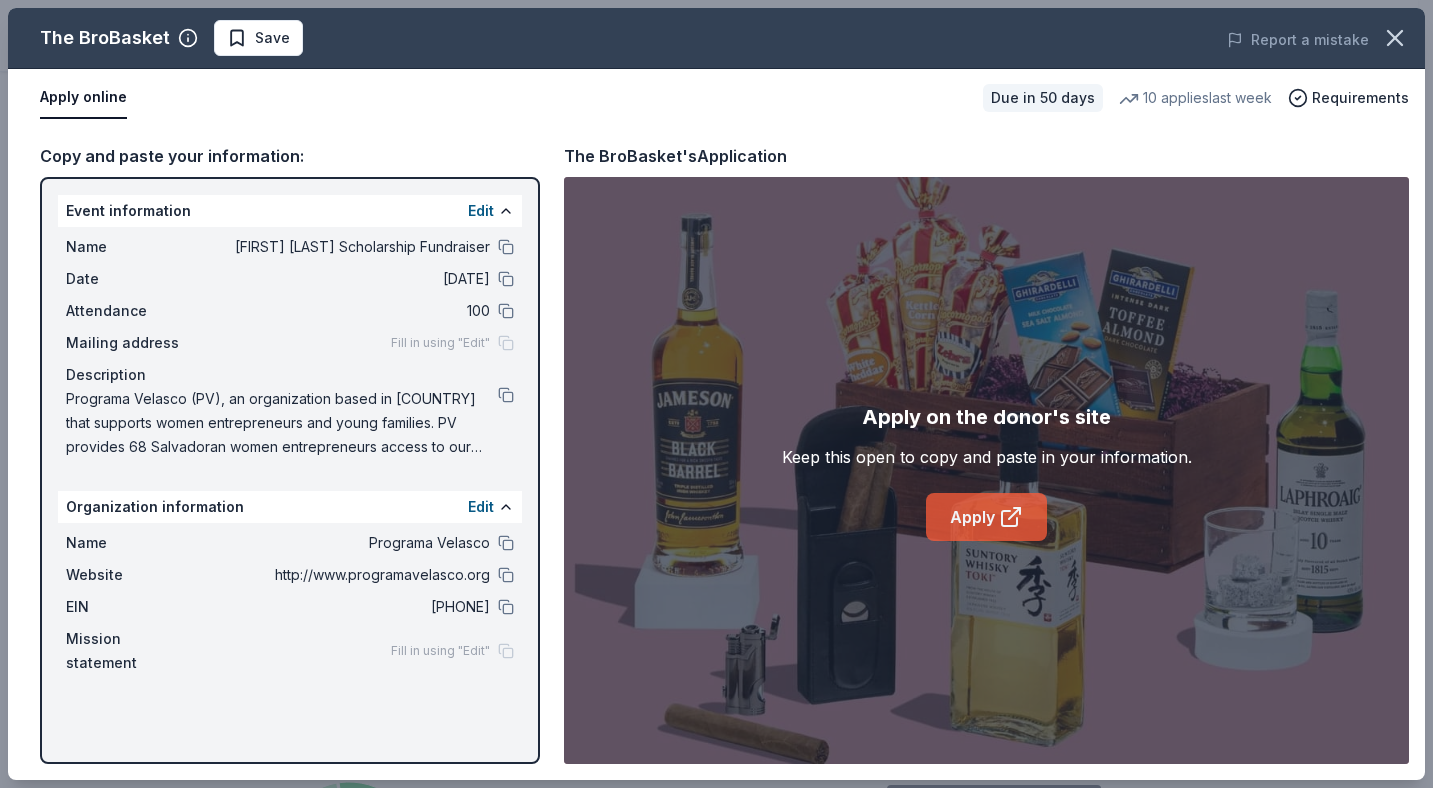 click on "Apply" at bounding box center [986, 517] 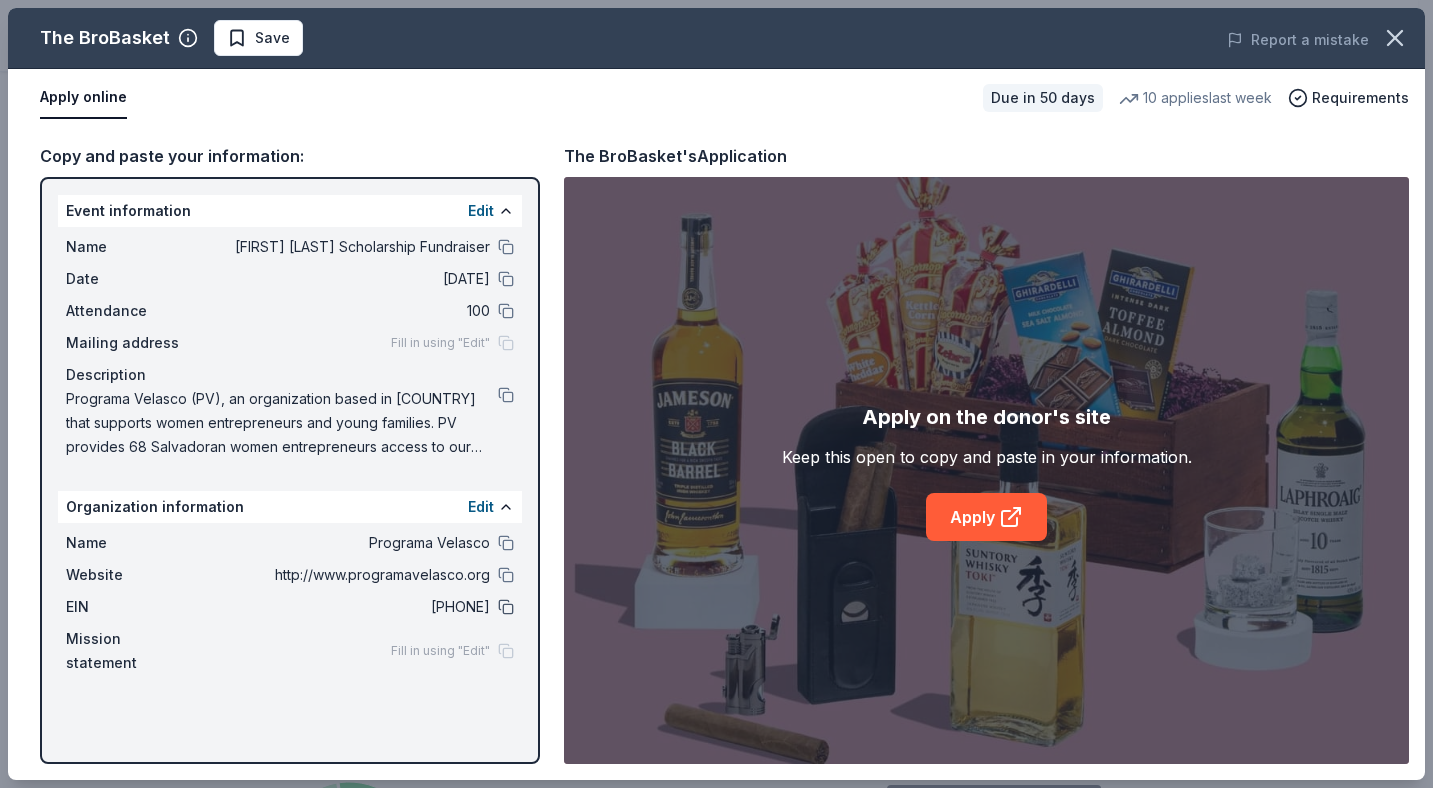 click at bounding box center (506, 607) 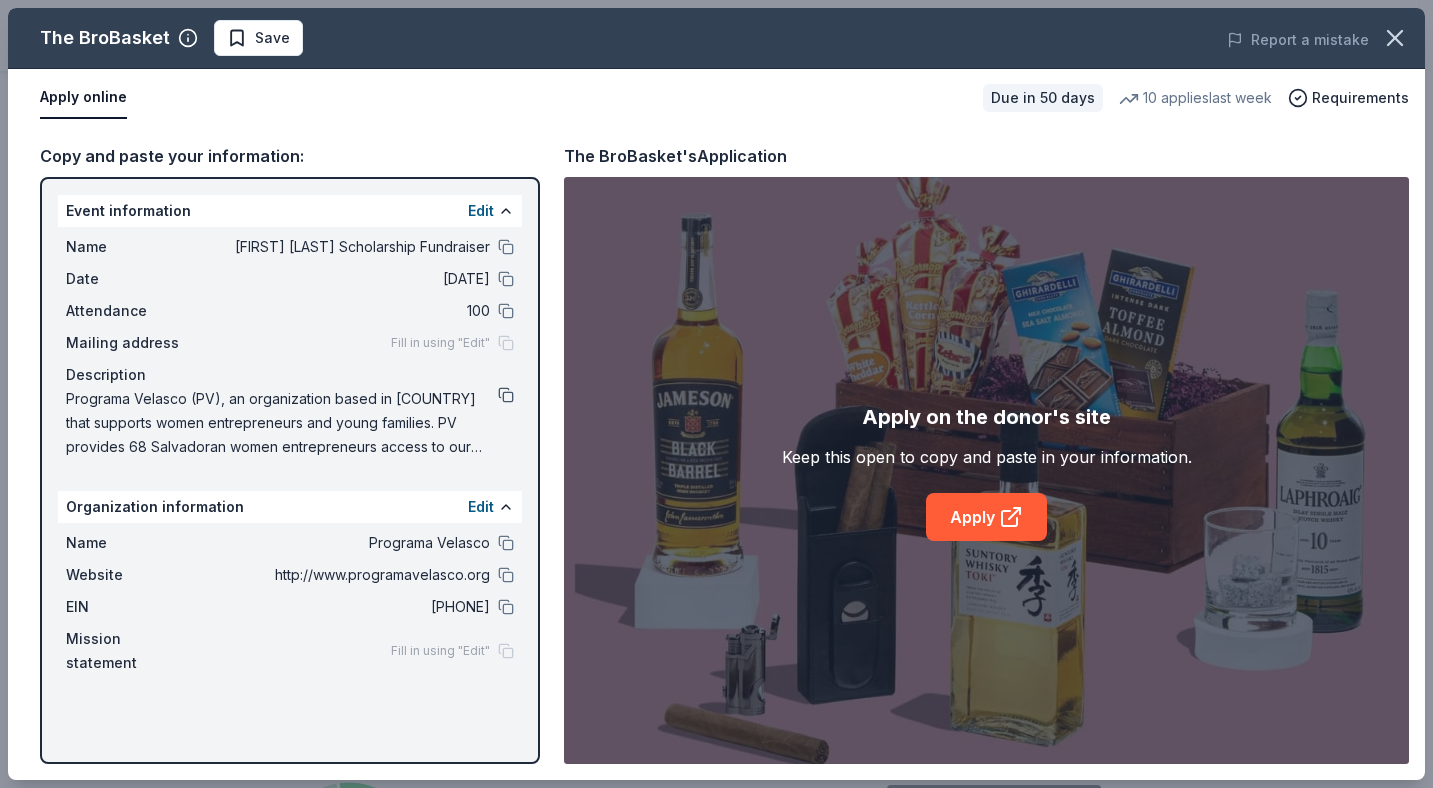 click at bounding box center (506, 395) 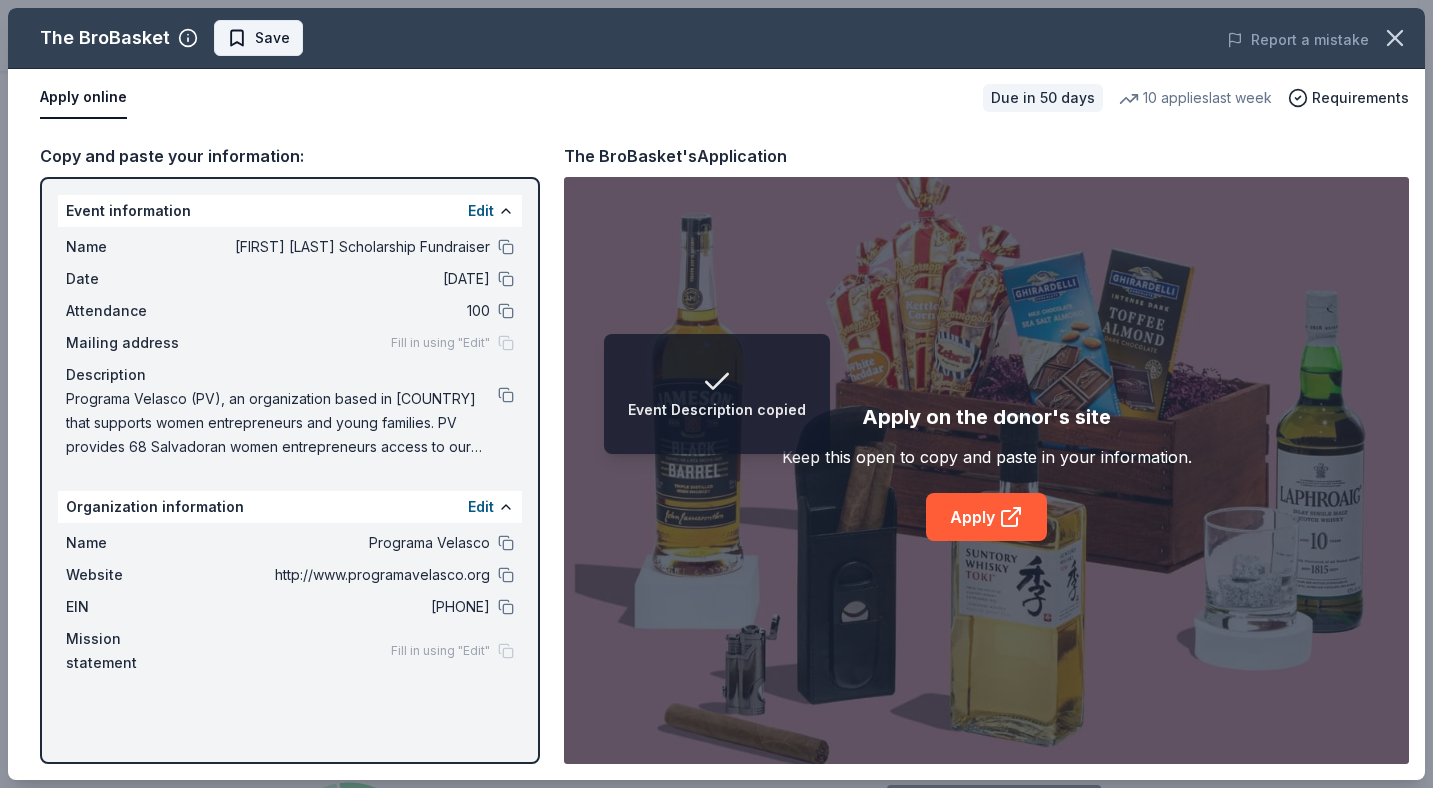 click on "Save" at bounding box center [258, 38] 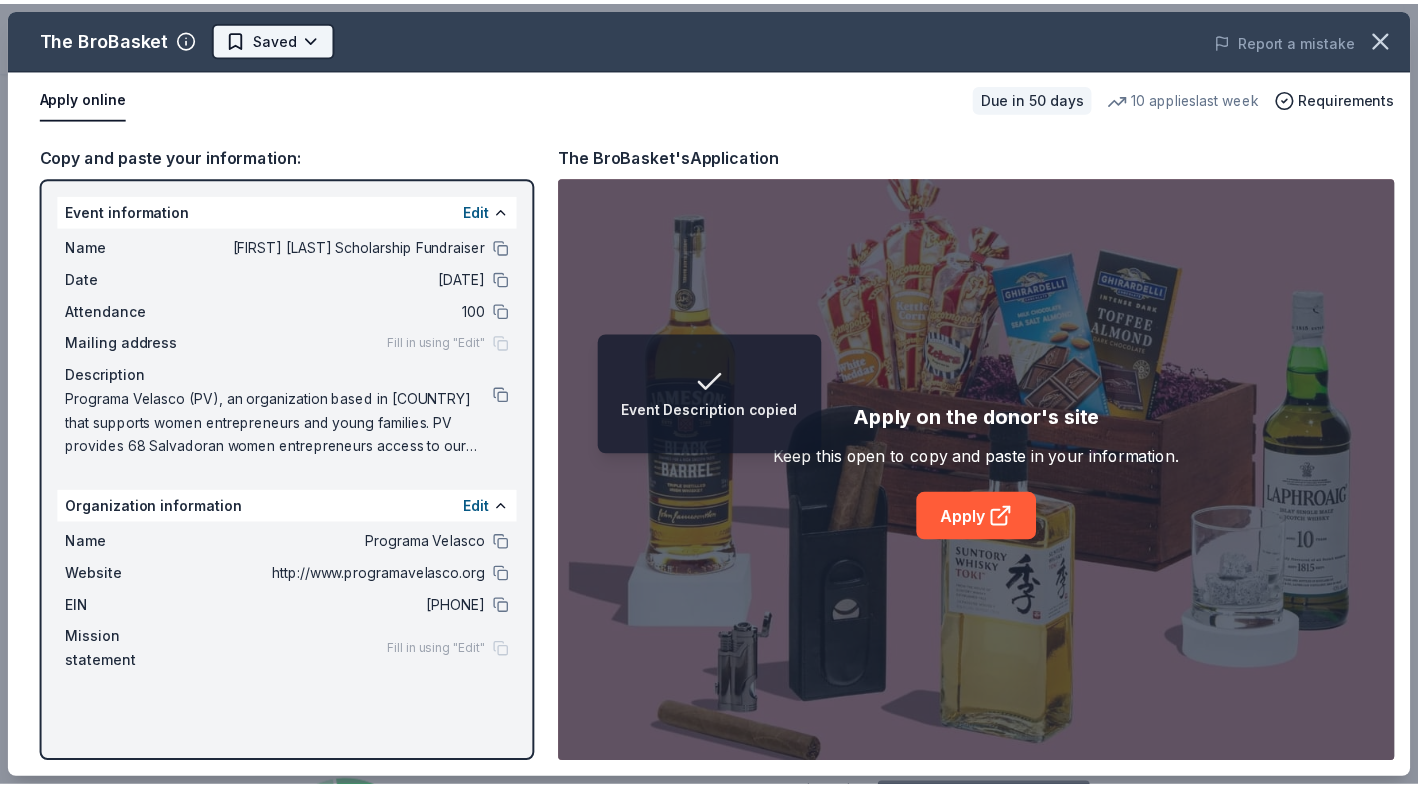 scroll, scrollTop: 0, scrollLeft: 0, axis: both 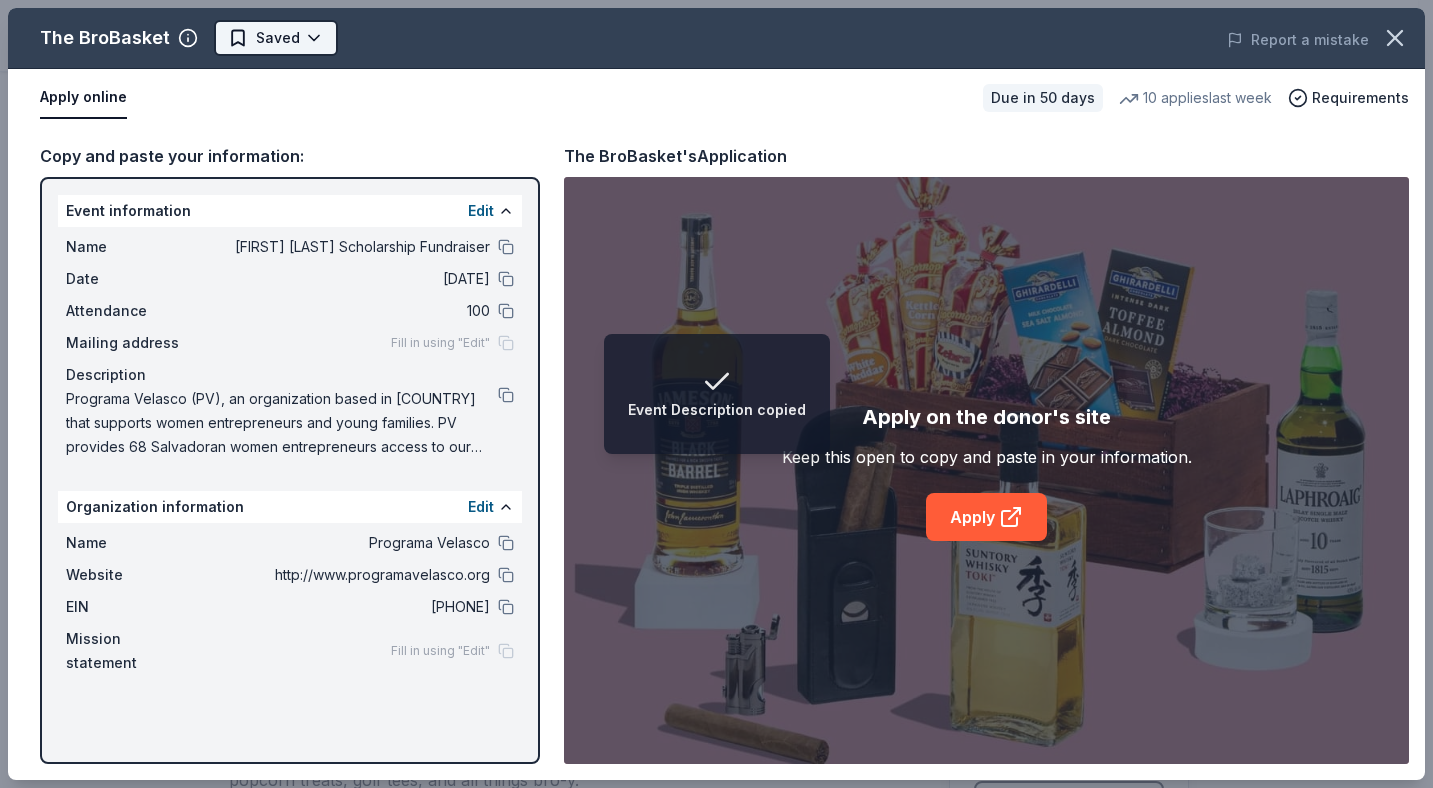 click on "Event Description copied Betty Jane Boyd Scholarship Fundraiser Pro trial ends on 1AM, 8/6 $59 in rewards Due in 50 days Share The BroBasket 3.4 • 19  reviews 10   applies  last week 28% approval rate $ 30 donation value Share Donating in all states  Described as the "Edible Arrangement" for the bros, The Bro Basket is a company that caters to everyone looking for a gift package full of beers, popcorn treats, golf tees, and all things bro-y.  What they donate Discounted gift basket(s) Alcohol Auction & raffle Snacks Donation can be shipped to you Donation is small & easy to send to guests Who they donate to  Preferred 501(c)(3) required Due in 50 days Apply Saved ⚡️ Quick application Usually responds in  a few days Updated  about 2 months  ago Report a mistake 28% approval rate 28 % approved 26 % declined 47 % no response The BroBasket is  a generous donor :  they are likely to respond and approve your request if you fit their criteria. $ 30 donation value (average) 68% 21% 7% 4% $0 → $50 $50 → $100" at bounding box center [709, 394] 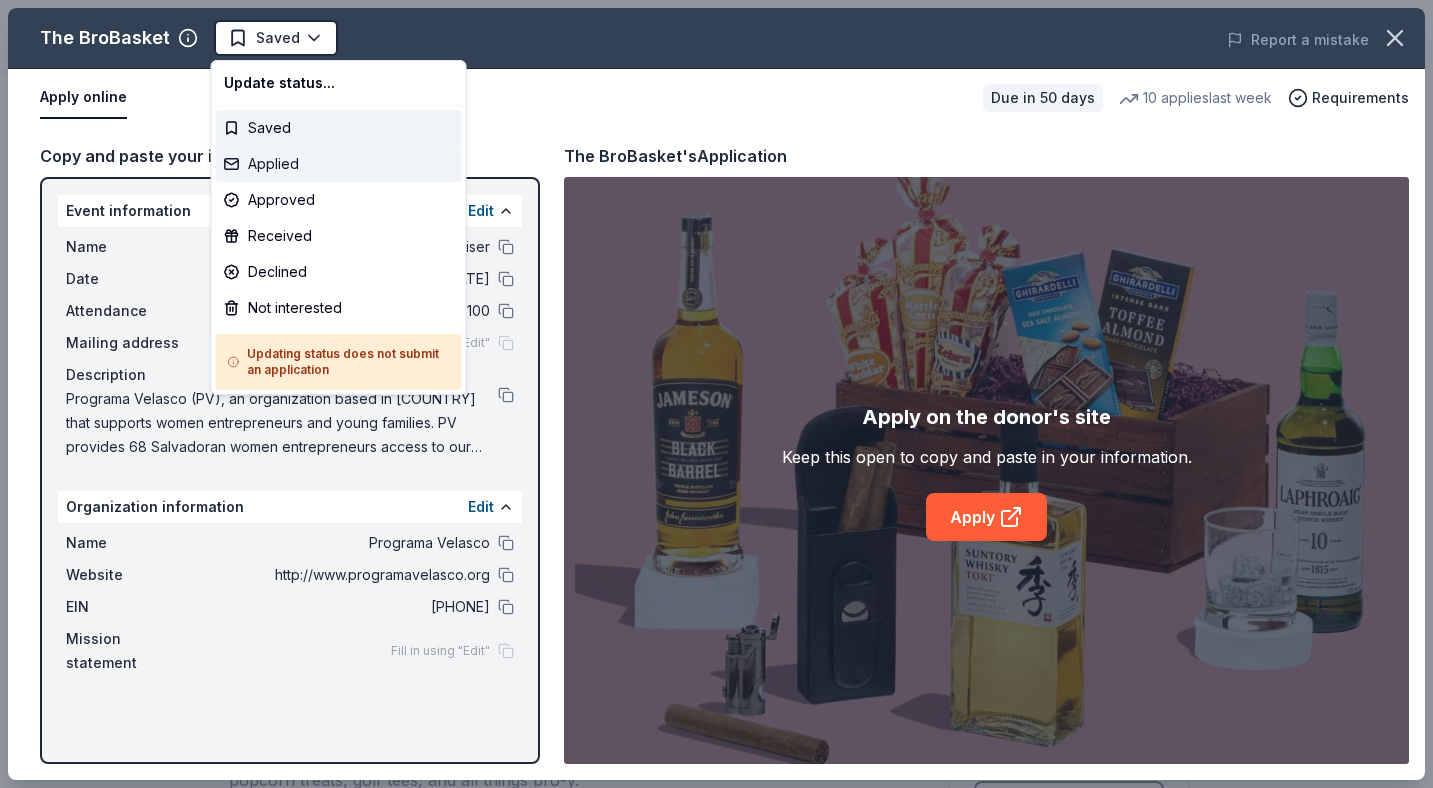 click on "Applied" at bounding box center (339, 164) 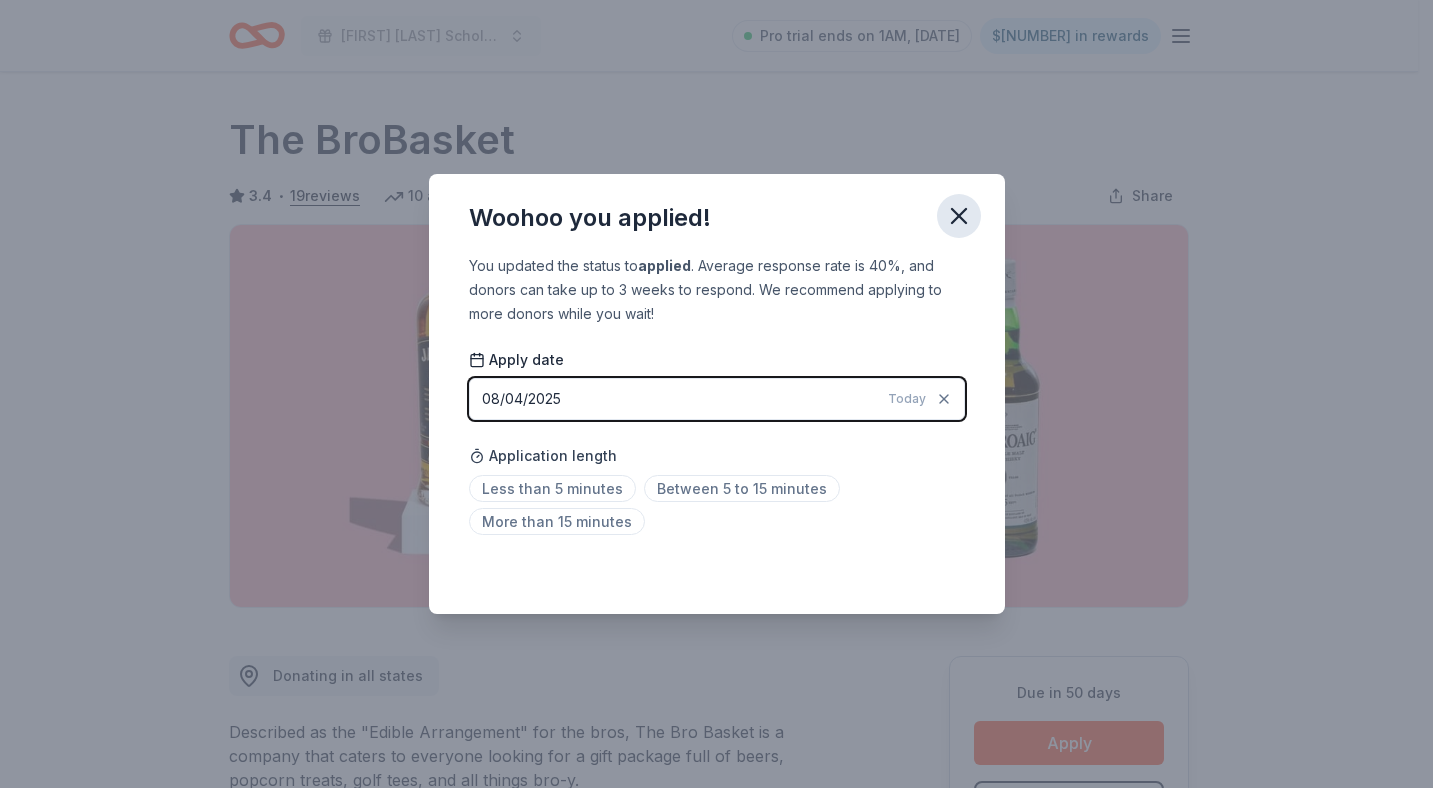 click 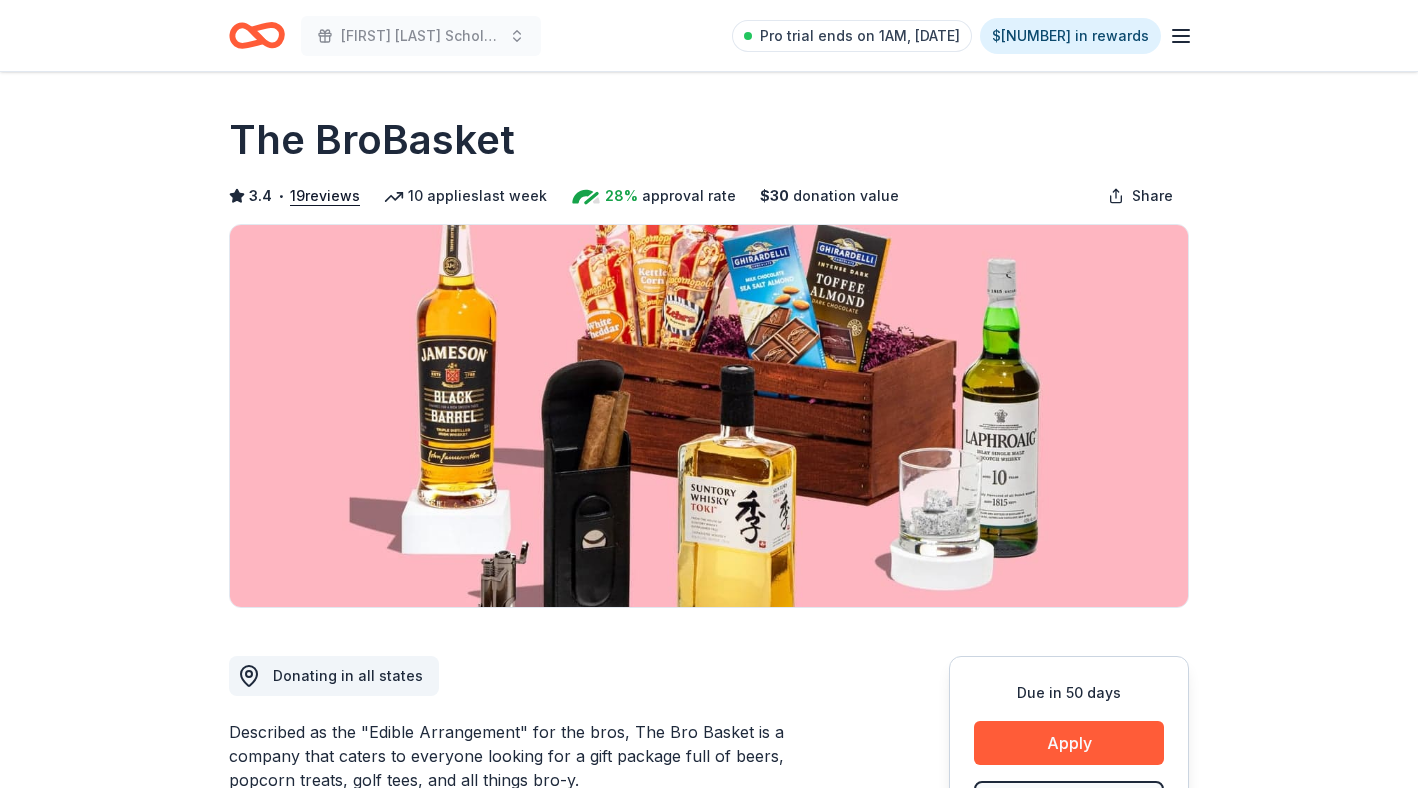 drag, startPoint x: 534, startPoint y: 140, endPoint x: 271, endPoint y: 130, distance: 263.19003 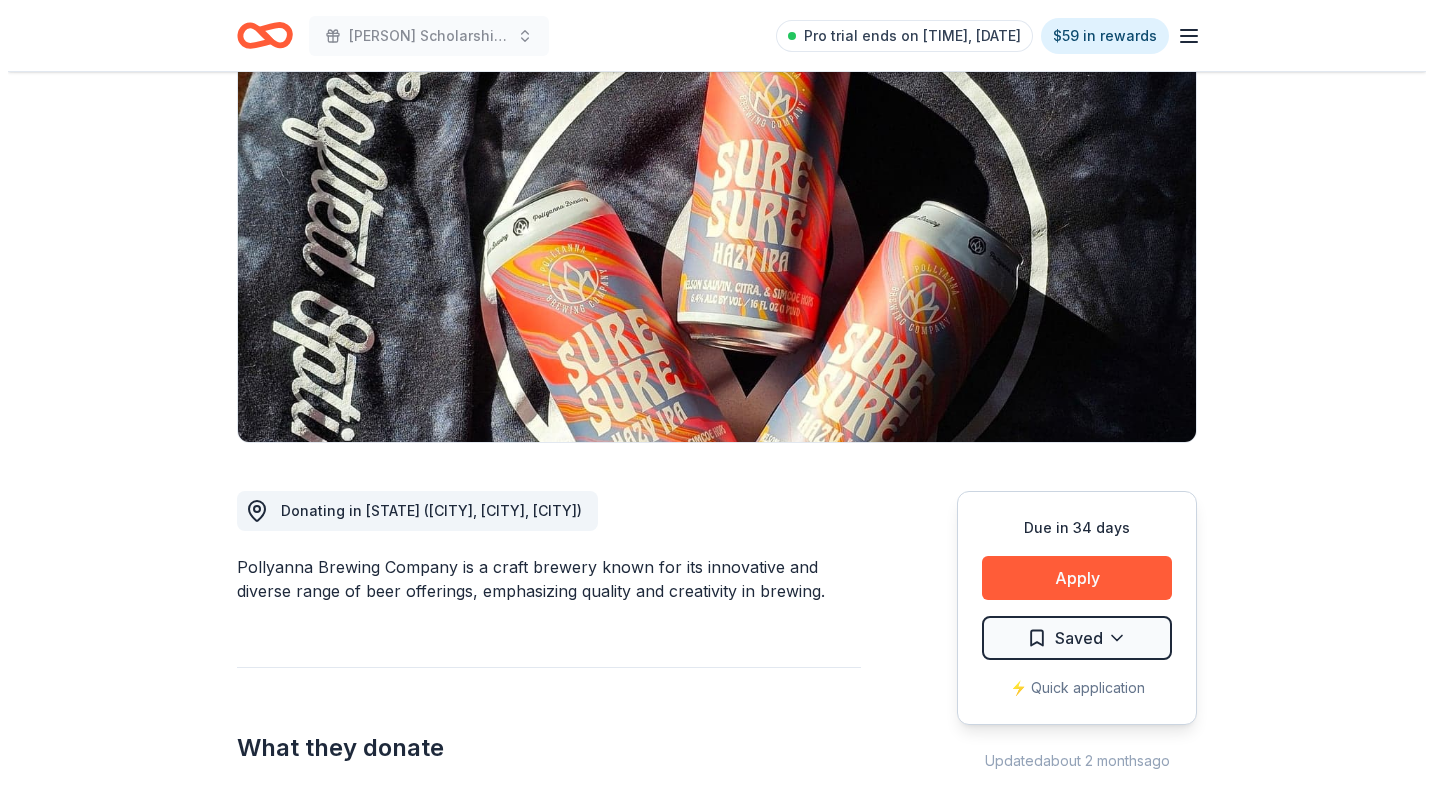 scroll, scrollTop: 291, scrollLeft: 0, axis: vertical 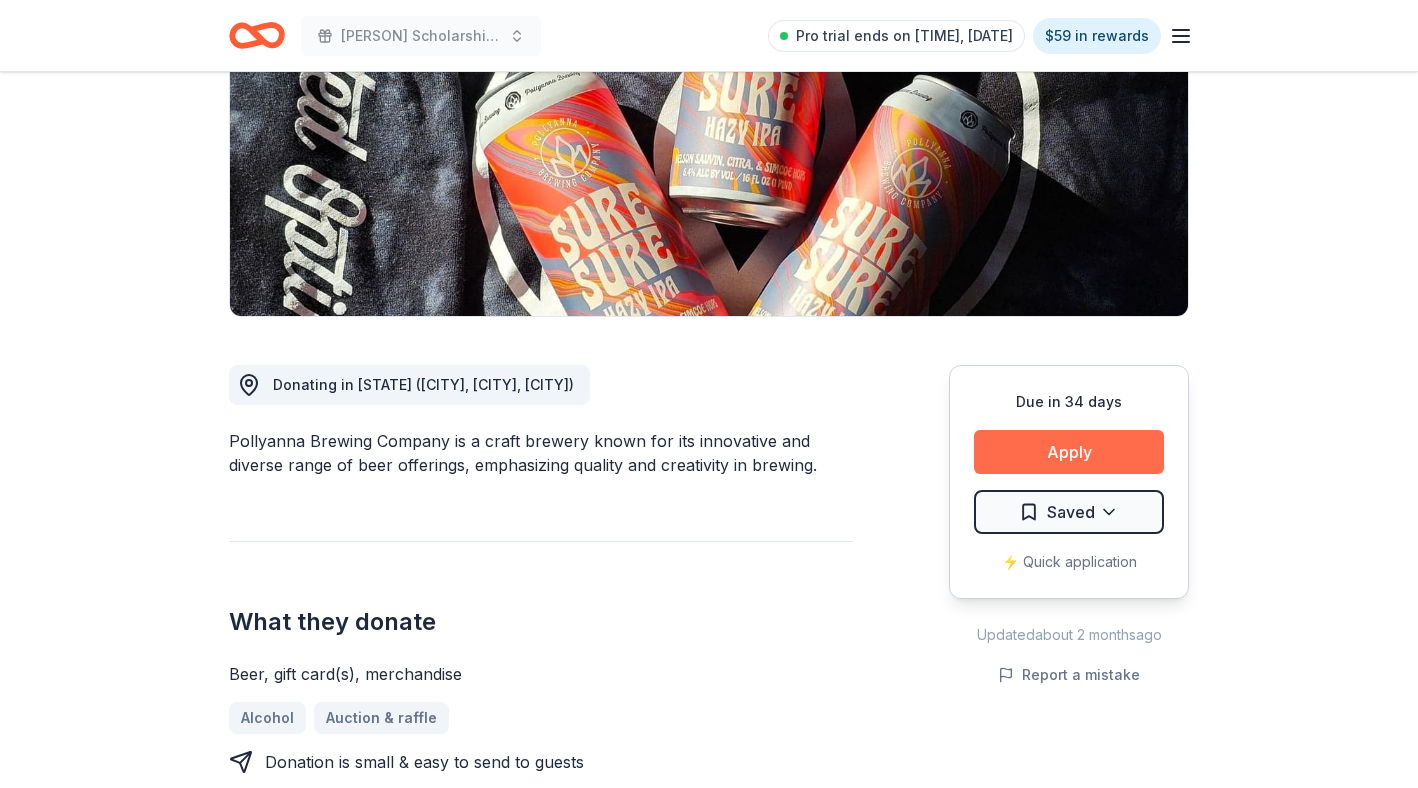 click on "Apply" at bounding box center [1069, 452] 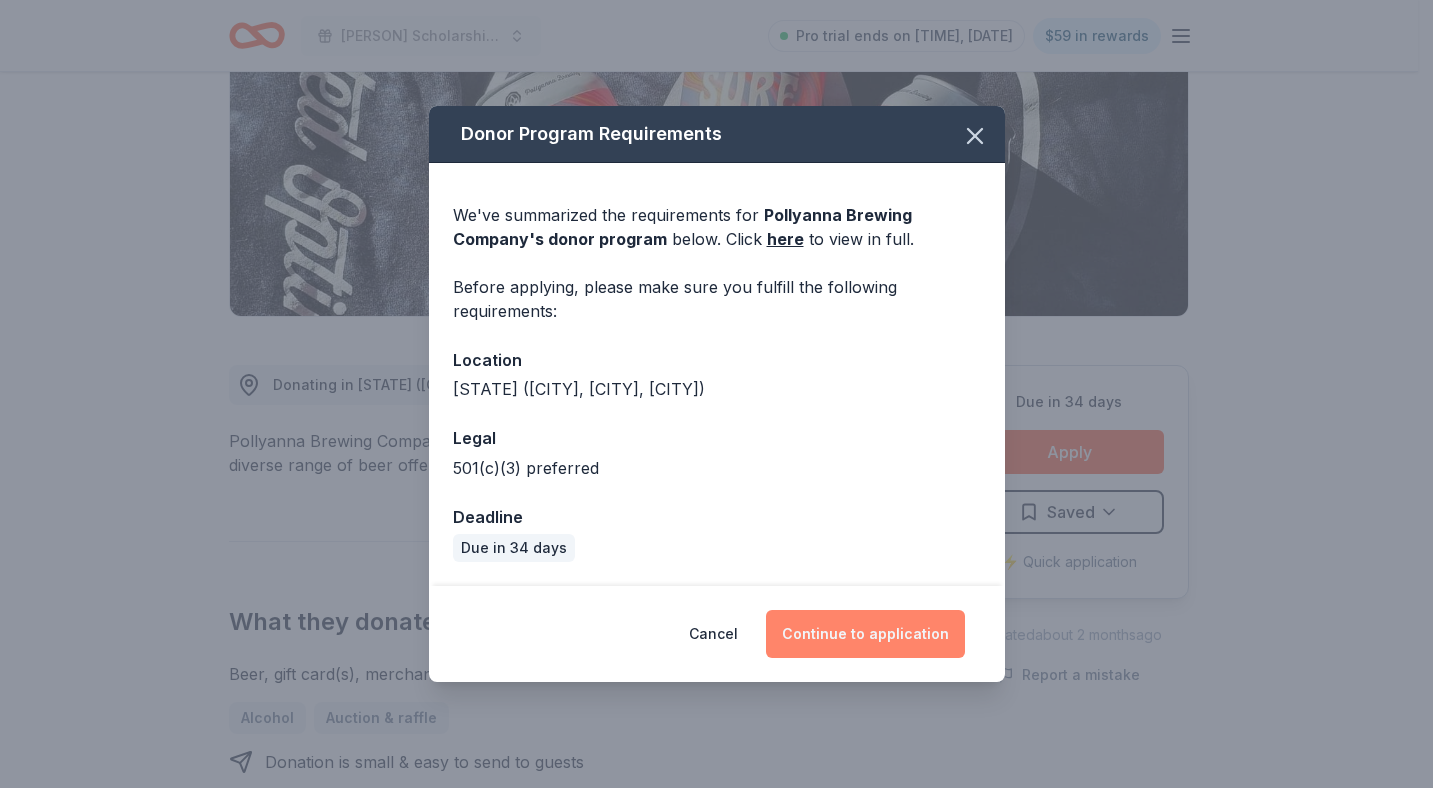 click on "Continue to application" at bounding box center (865, 634) 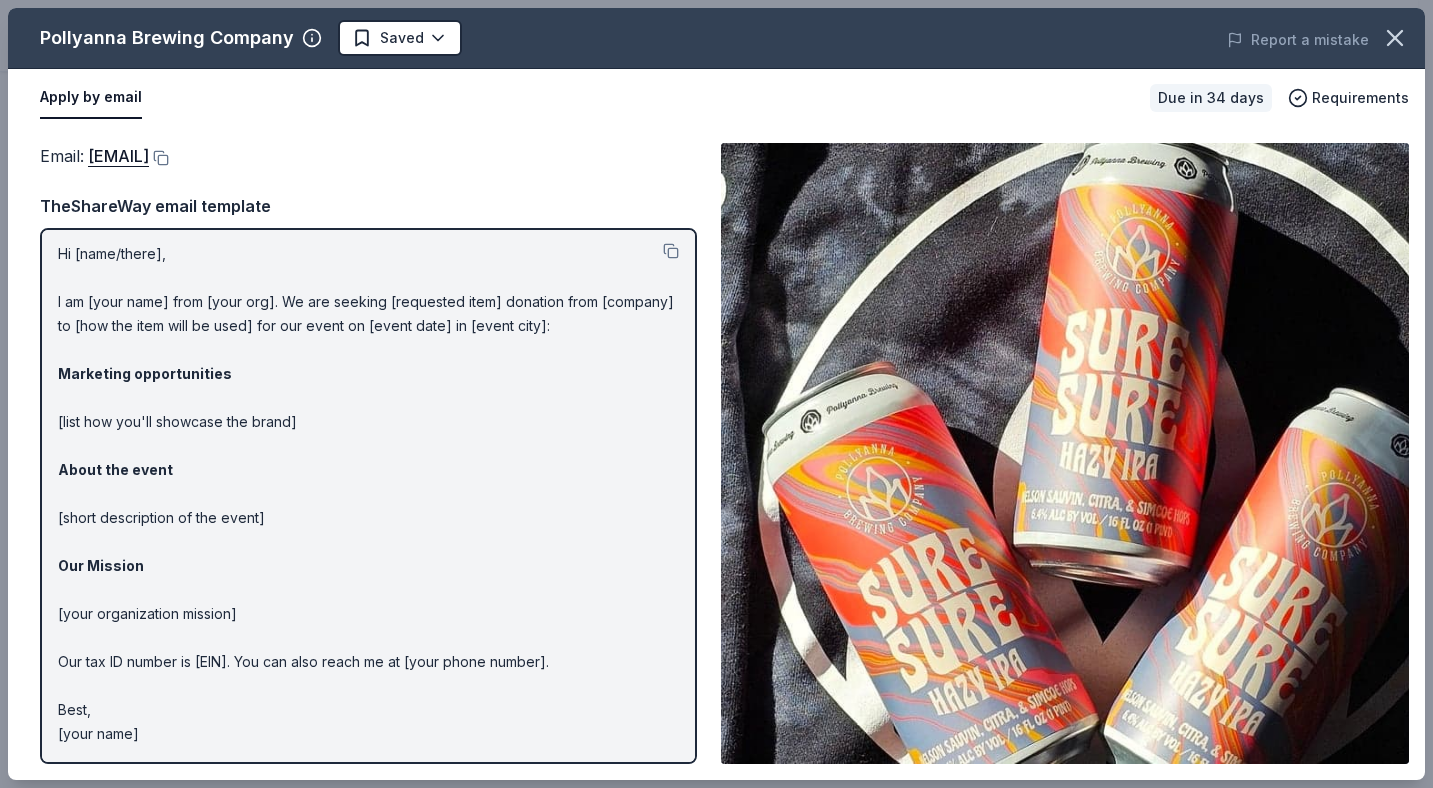 scroll, scrollTop: 0, scrollLeft: 0, axis: both 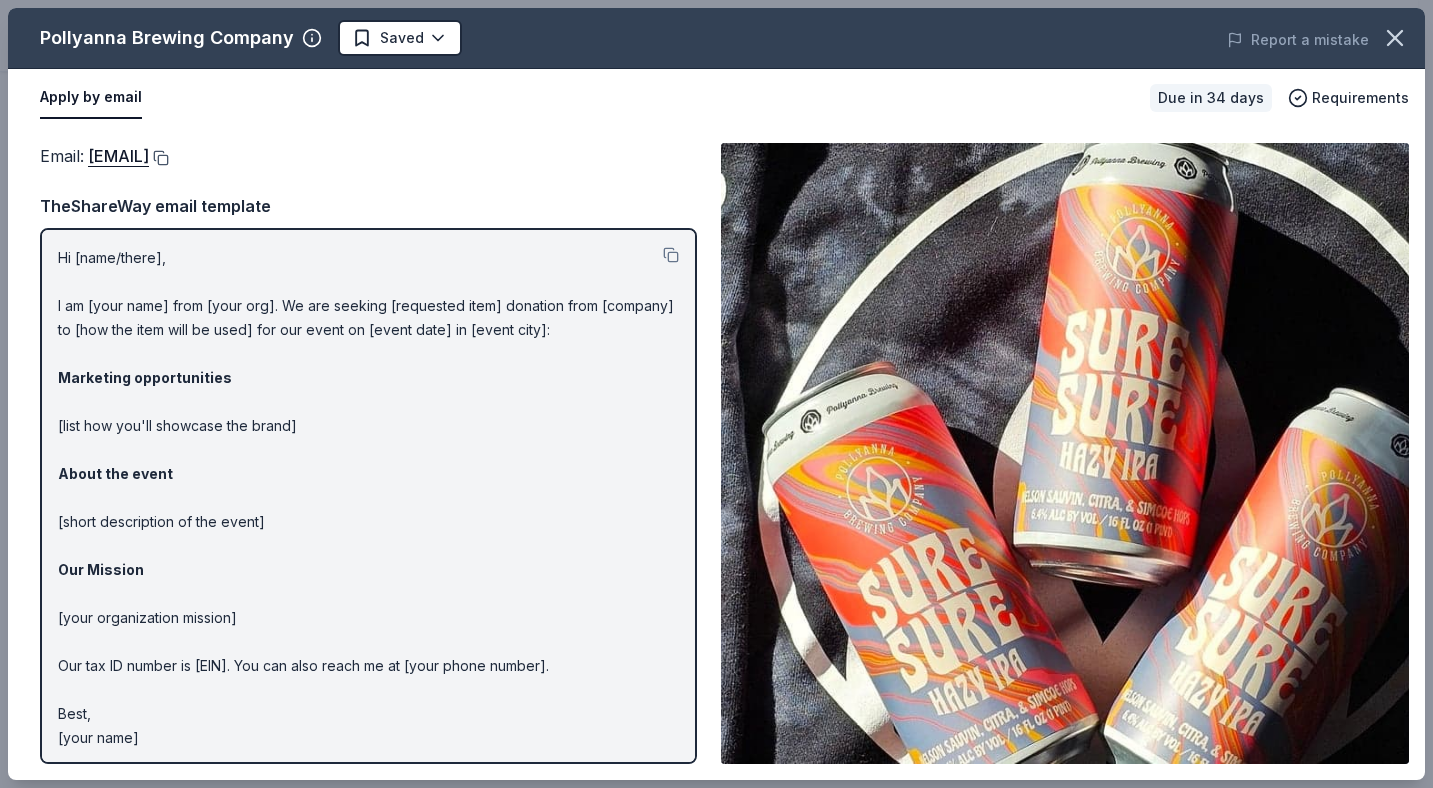 click at bounding box center (159, 158) 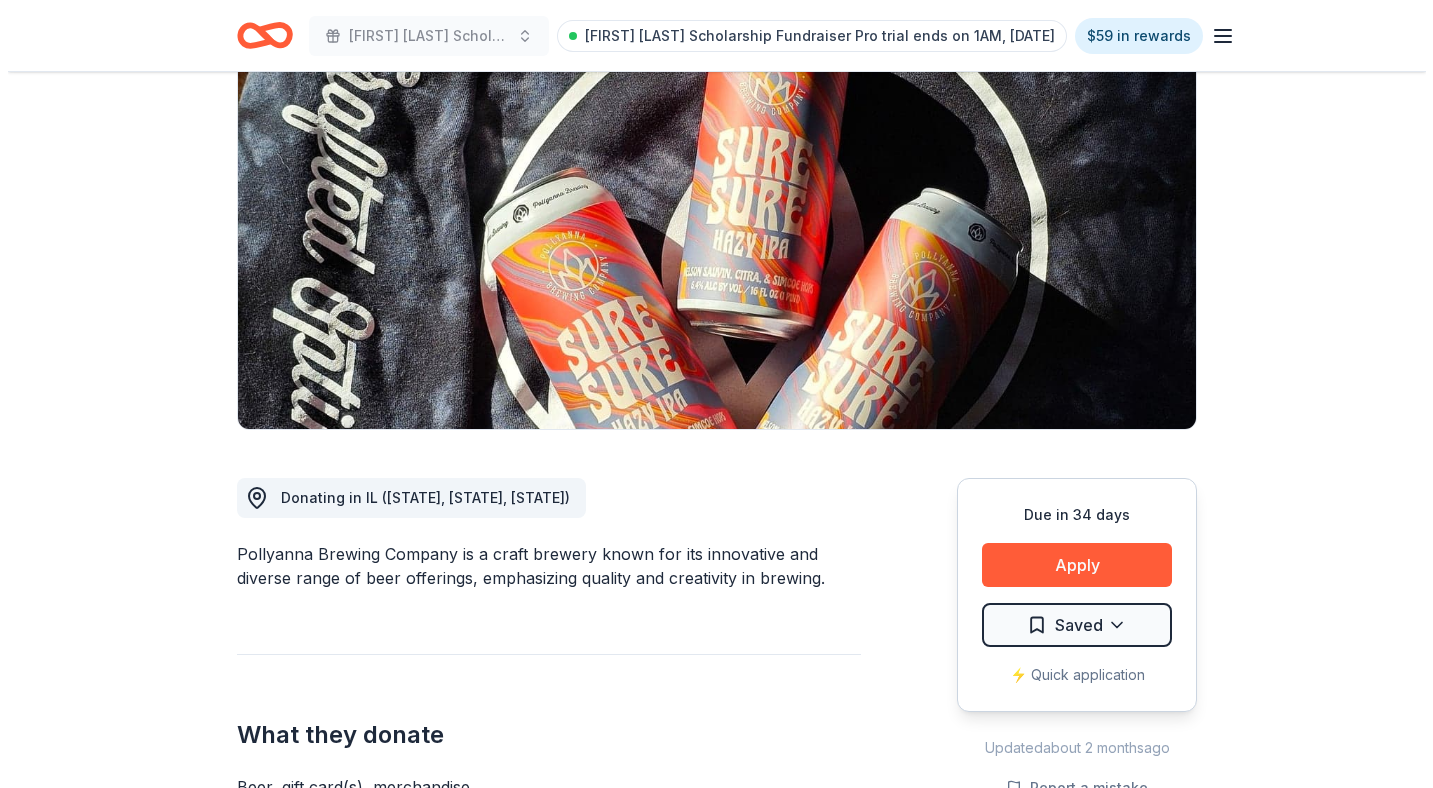 scroll, scrollTop: 226, scrollLeft: 0, axis: vertical 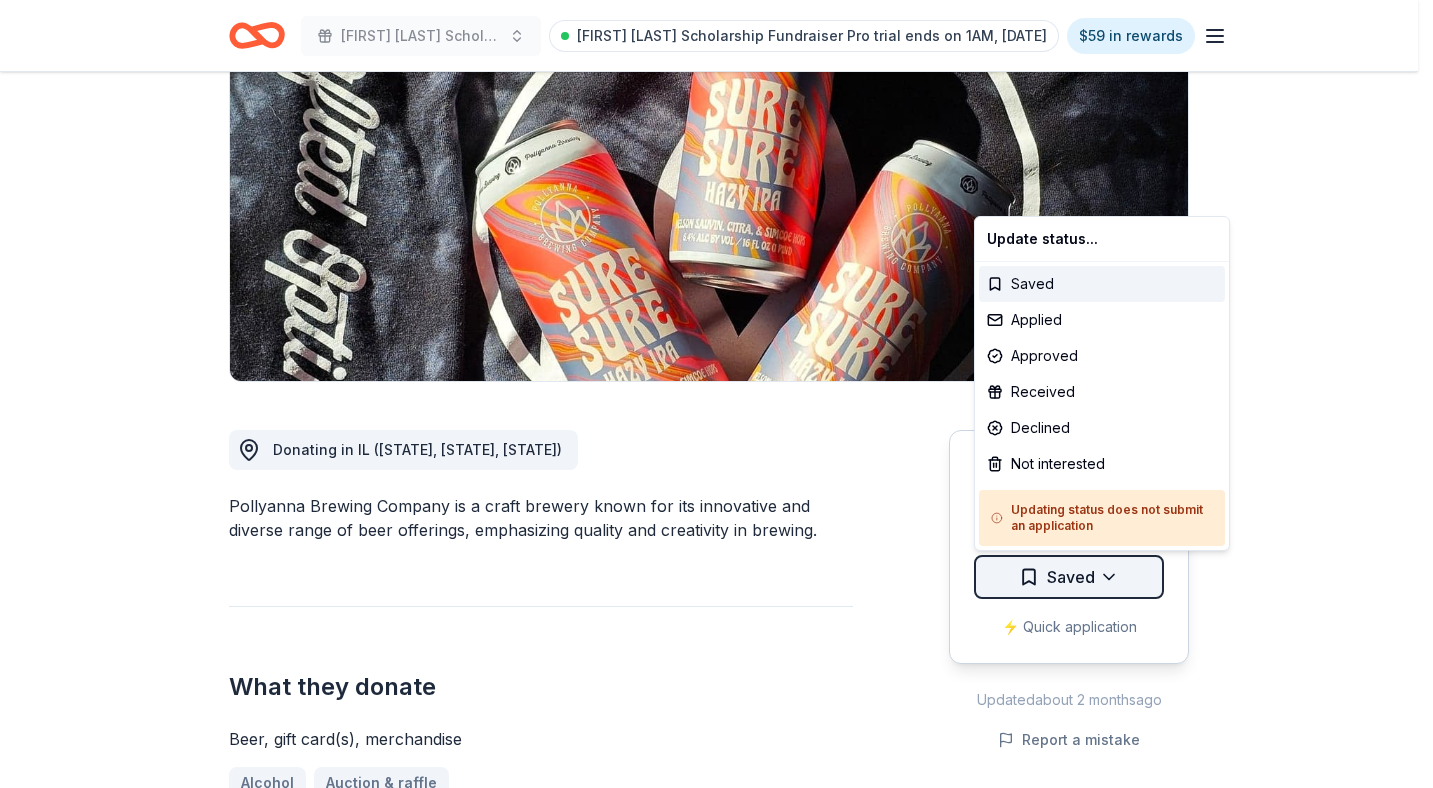 click on "[FIRST] [LAST] Scholarship Fundraiser Pro trial ends on 1AM, [DATE] $59 in rewards Due in 34 days Share Pollyanna Brewing Company New Share Donating in IL ([STATE], [STATE], [STATE]) Pollyanna Brewing Company is a craft brewery known for its innovative and diverse range of beer offerings, emphasizing quality and creativity in brewing. What they donate Beer, gift card(s), merchandise Alcohol Auction & raffle Donation is small & easy to send to guests Who they donate to Preferred 501(c)(3) preferred We ' re collecting data on approval rate ; check back soon. We ' re collecting data on donation value ; check back soon. Due in 34 days Apply Saved ⚡️ Quick application Updated about 2 months ago Report a mistake New Be the first to review this company! Leave a review Similar donors Top rated 12 applies last week 8 days left Online app Total Wine 5.0 Local 34 days left Online app Revolution Brewing New Beer, brewpub gift certificate Local 34 days left Online app Chicago Winery New Local 4 days left" at bounding box center [716, 168] 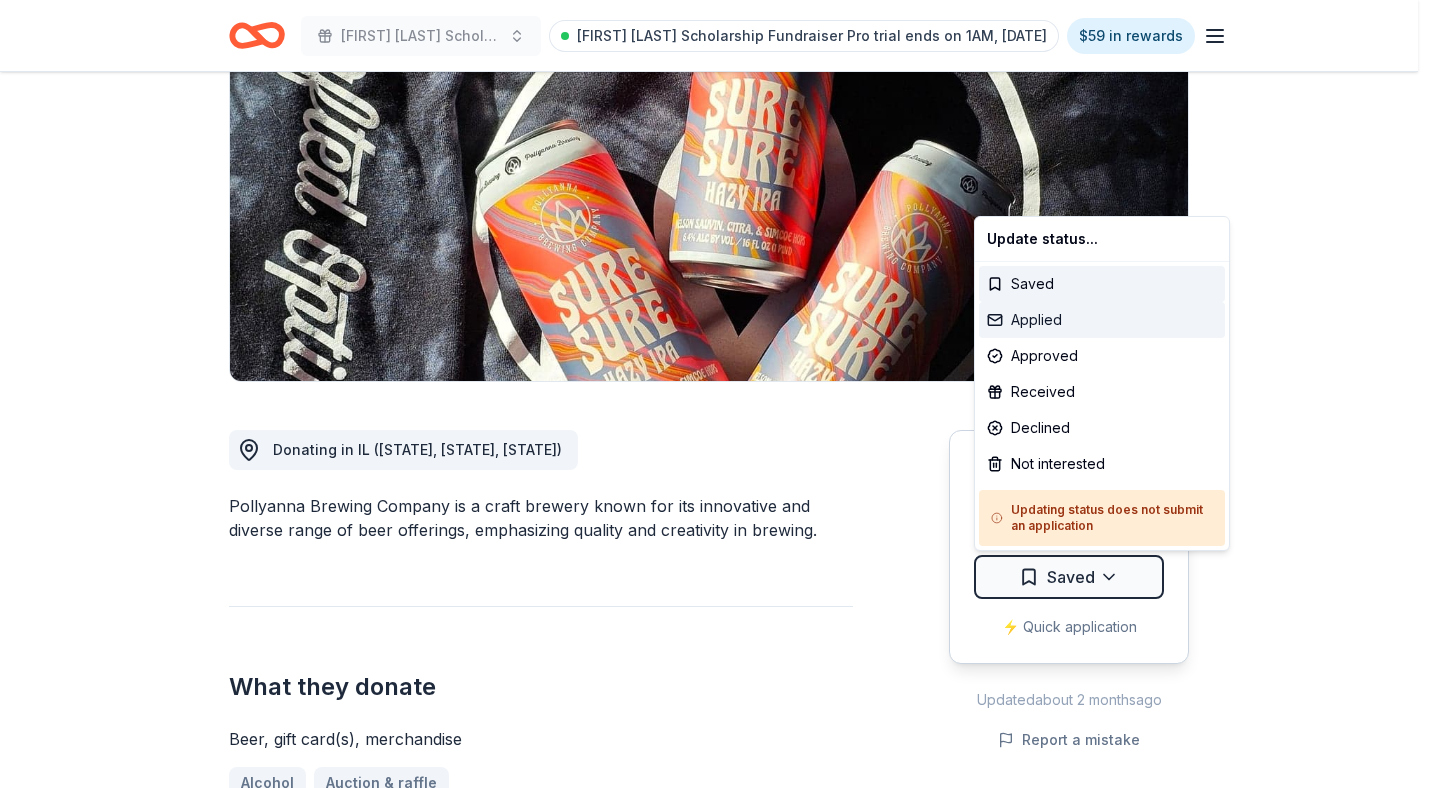 click on "Applied" at bounding box center (1102, 320) 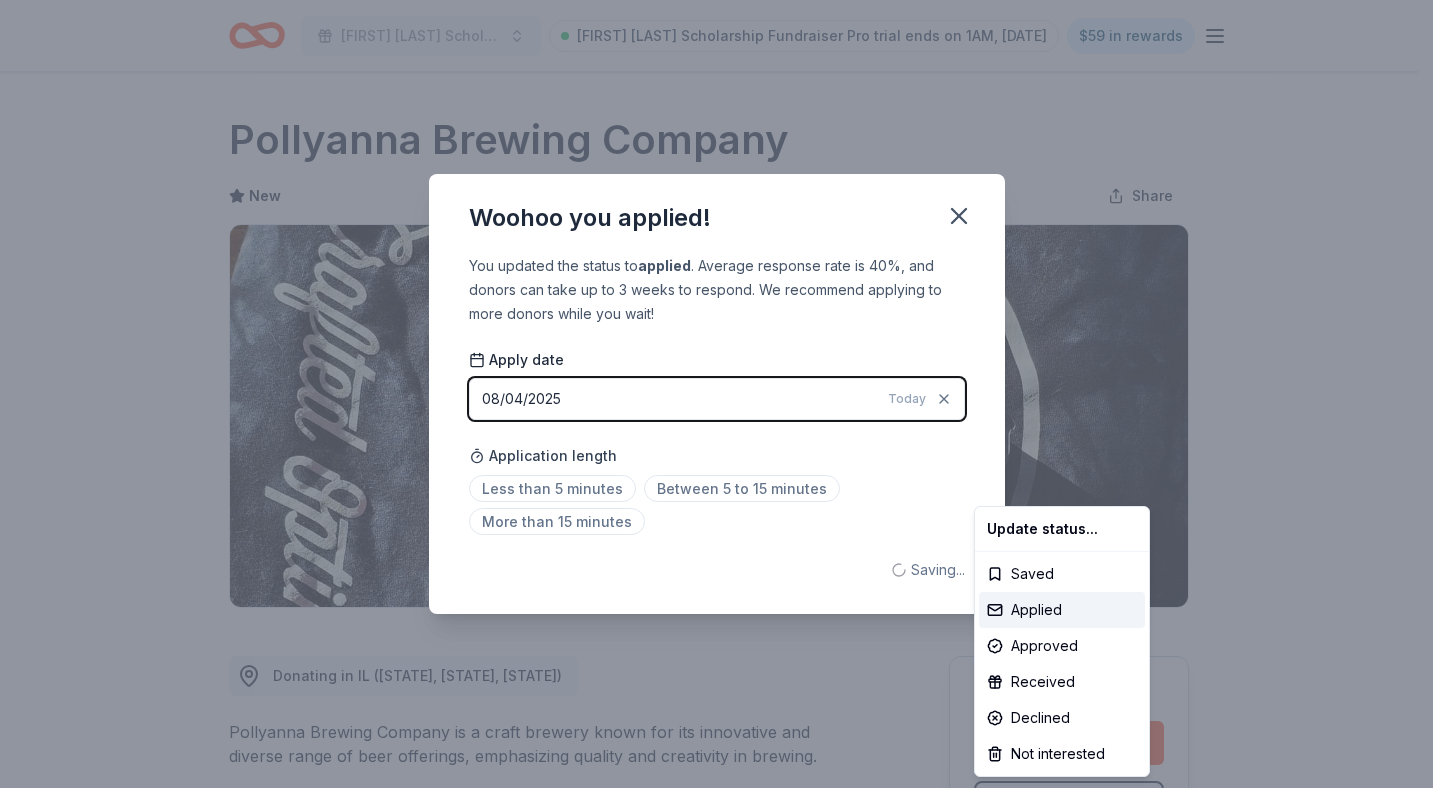 scroll, scrollTop: 0, scrollLeft: 0, axis: both 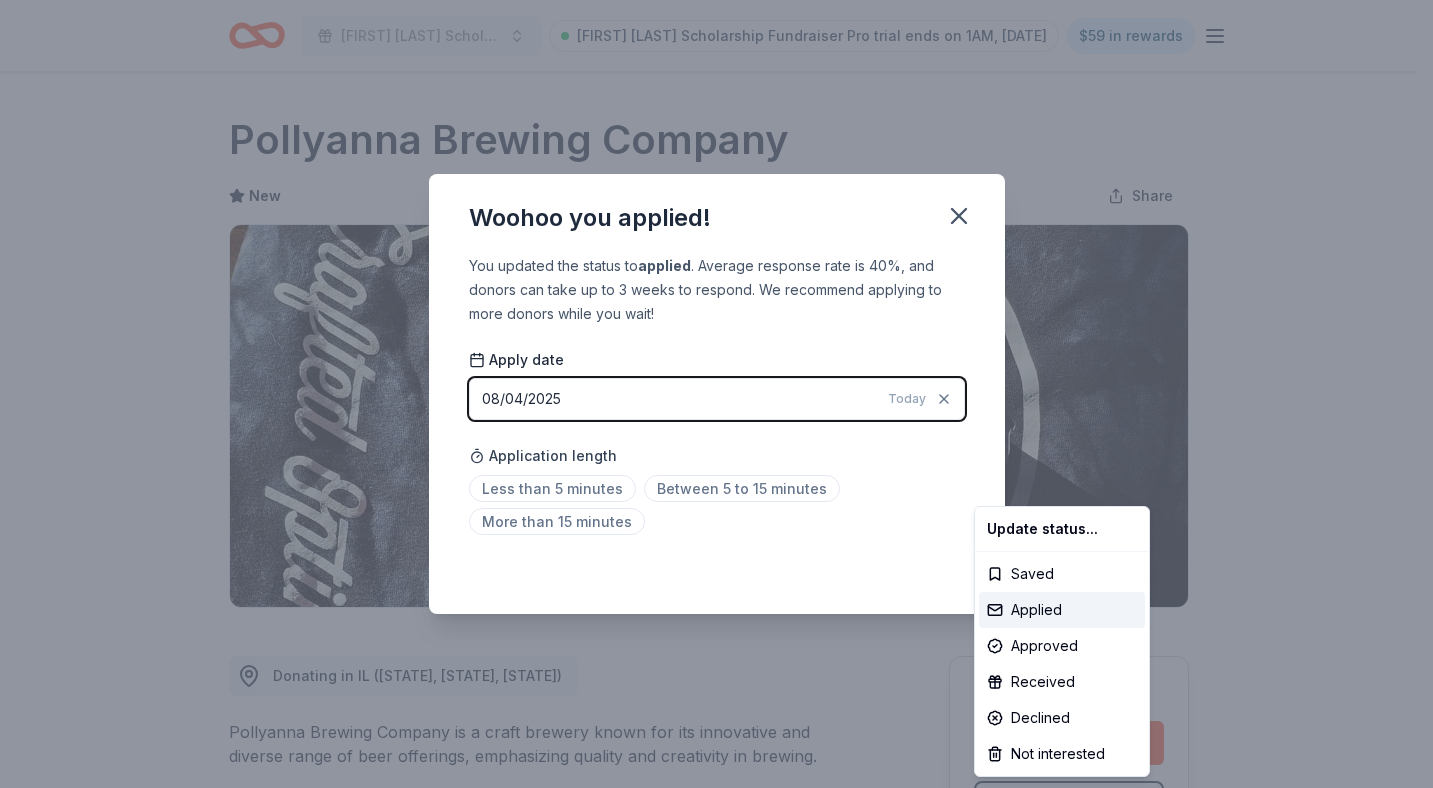click on "Betty Jane Boyd Scholarship Fundraiser Pro trial ends on 1AM, 8/6 $59 in rewards Due in 34 days Share Pollyanna Brewing Company New Share Donating in IL (Lemont, Roselle, St. Charles) Pollyanna Brewing Company is a craft brewery known for its innovative and diverse range of beer offerings, emphasizing quality and creativity in brewing. What they donate Beer, gift card(s), merchandise Alcohol Auction & raffle Donation is small & easy to send to guests Who they donate to  Preferred 501(c)(3) preferred We ' re collecting data on   approval rate ; check back soon. We ' re collecting data on   donation value ; check back soon. Due in 34 days Apply Applied ⚡️ Quick application Updated  about 2 months  ago Report a mistake New Be the first to review this company! Leave a review Similar donors Top rated 12   applies  last week 8  days left Online app Total Wine 5.0 Local 34 days left Online app Revolution Brewing New Beer, brewpub gift certificate Local 34 days left Online app Chicago Winery New Local 4 New Local" at bounding box center [716, 394] 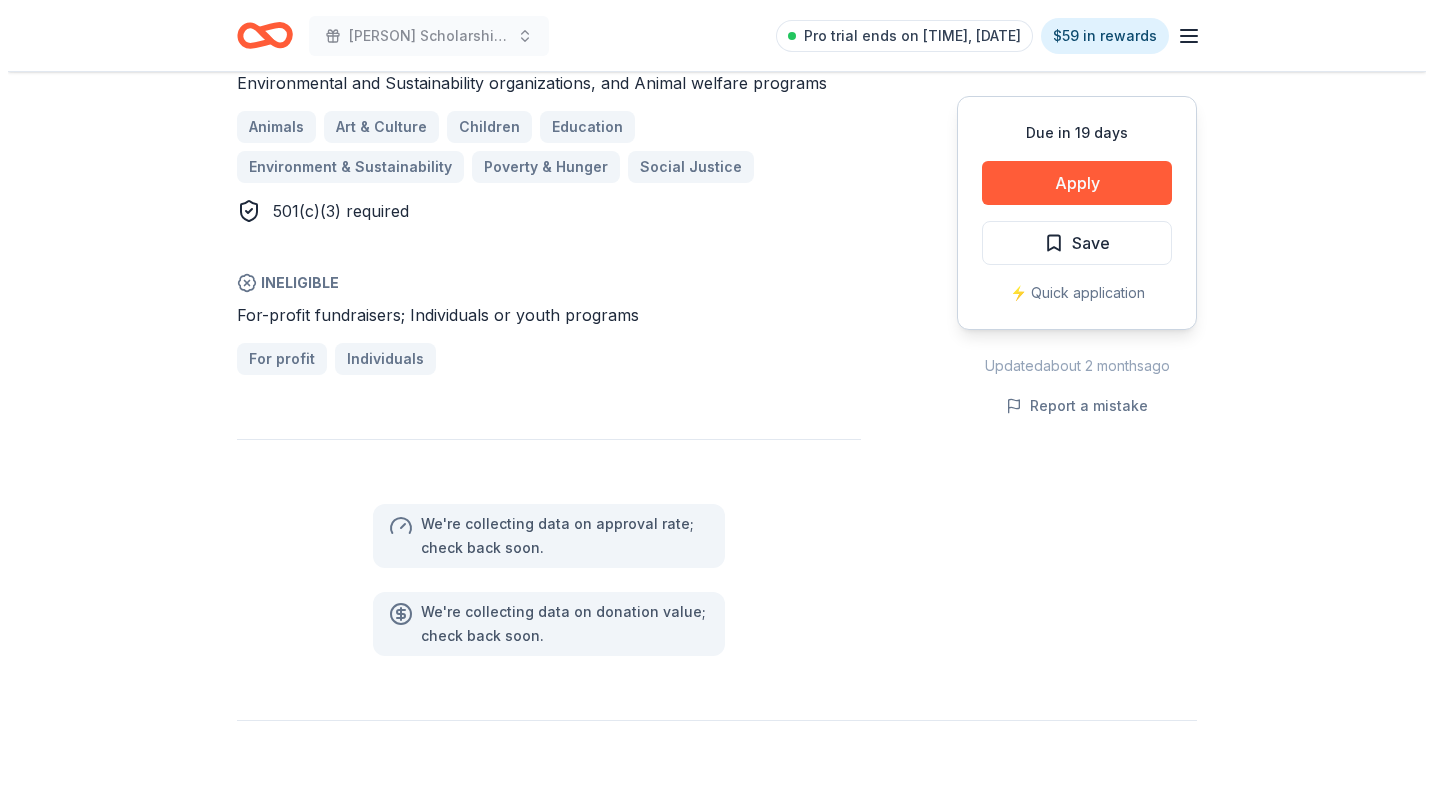 scroll, scrollTop: 1414, scrollLeft: 0, axis: vertical 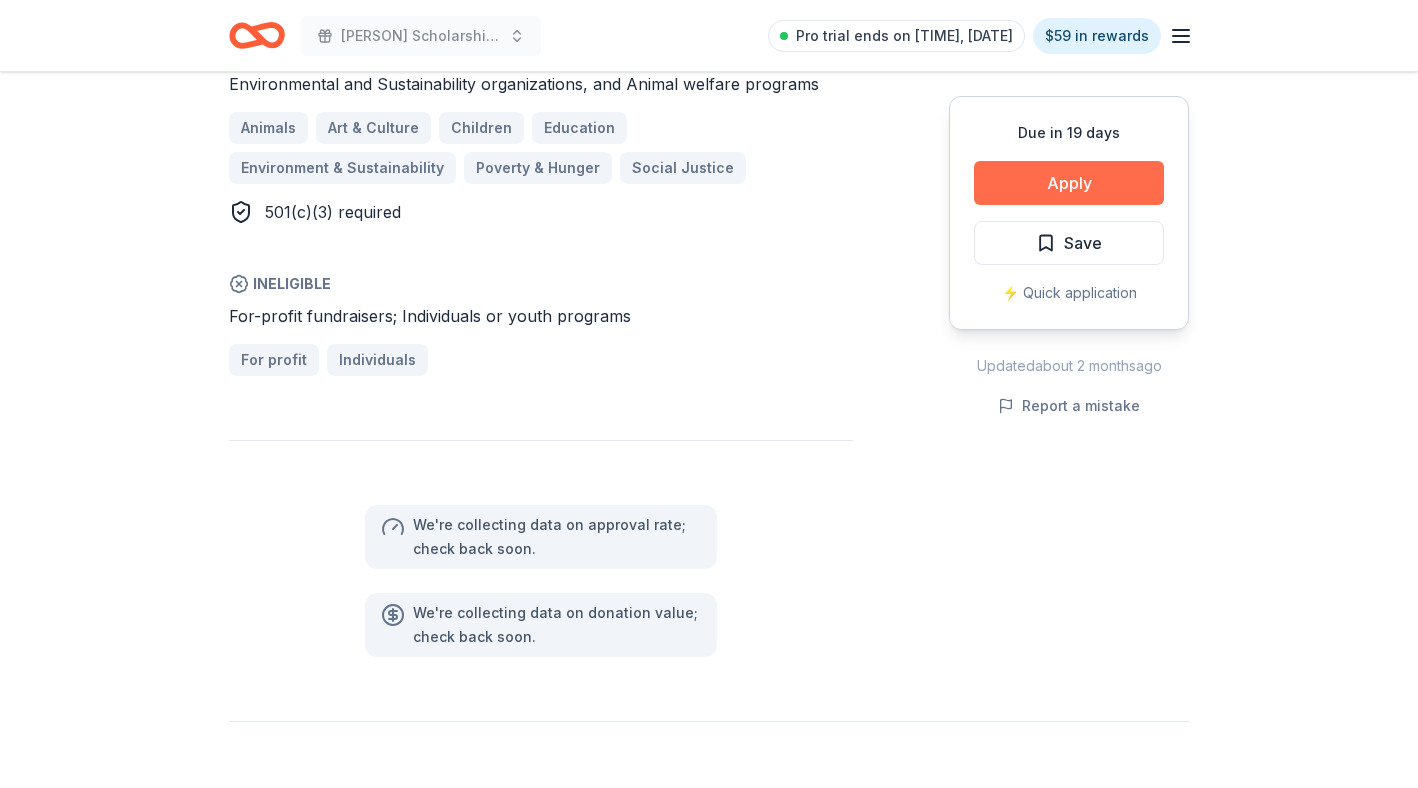 click on "Apply" at bounding box center [1069, 183] 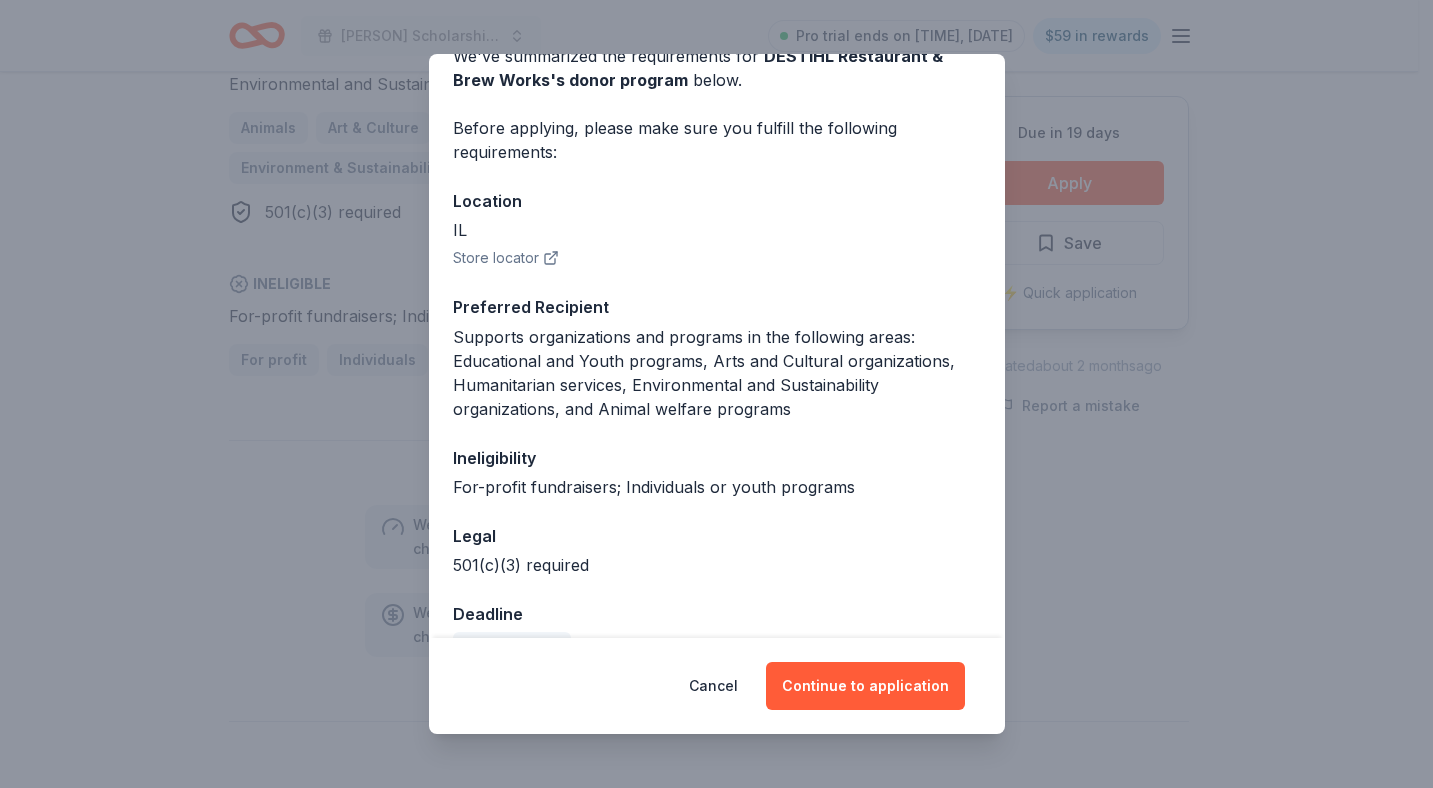 scroll, scrollTop: 152, scrollLeft: 0, axis: vertical 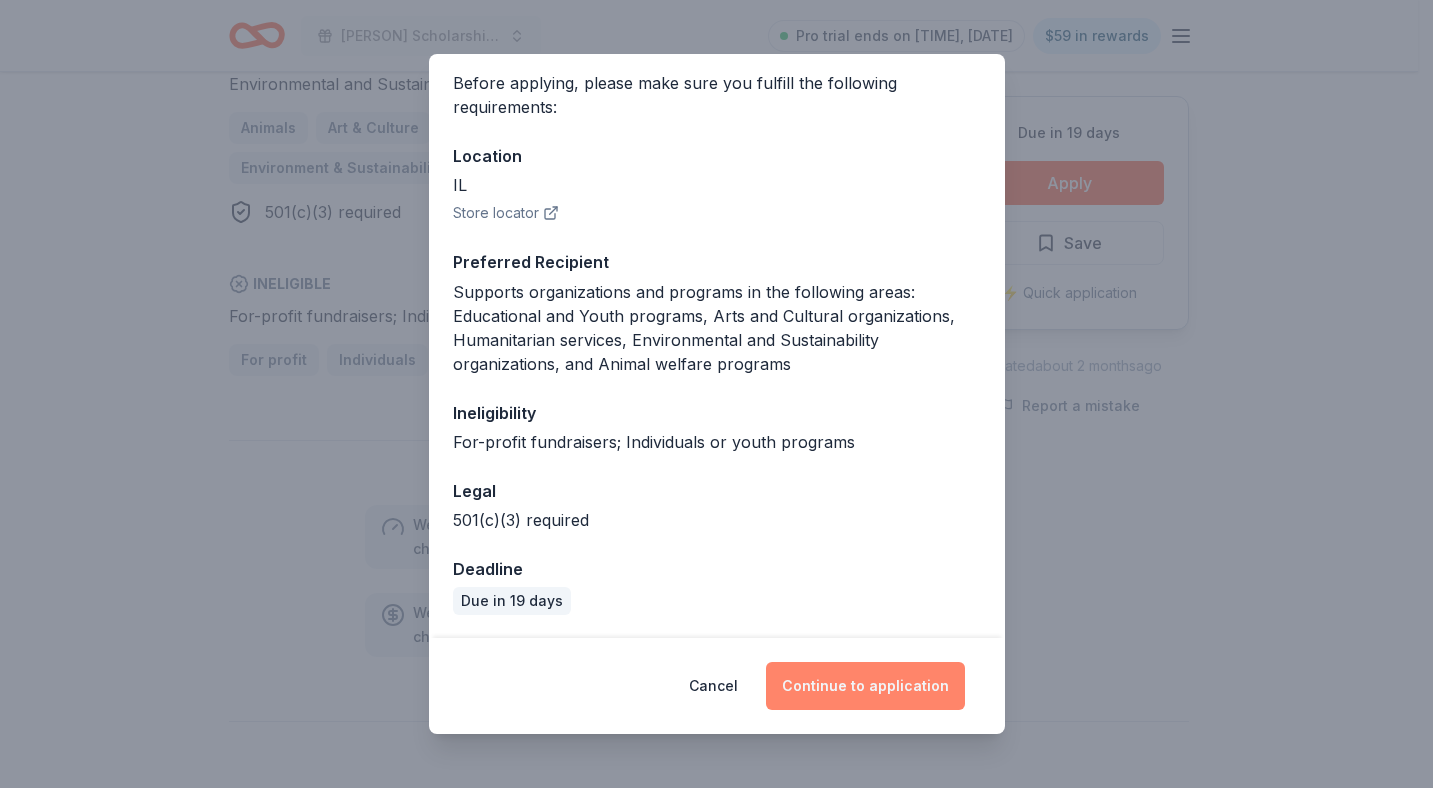 click on "Continue to application" at bounding box center (865, 686) 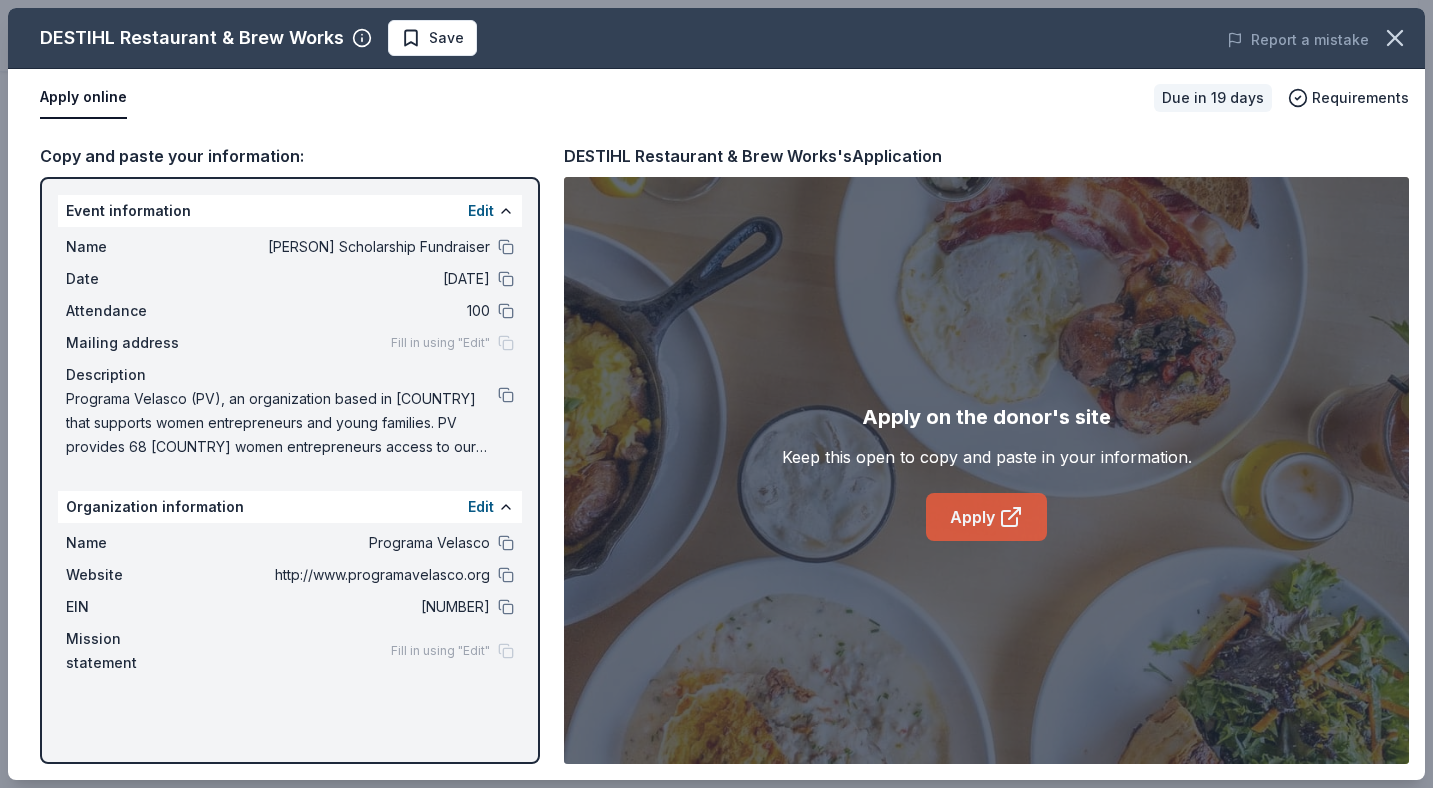 click on "Apply" at bounding box center [986, 517] 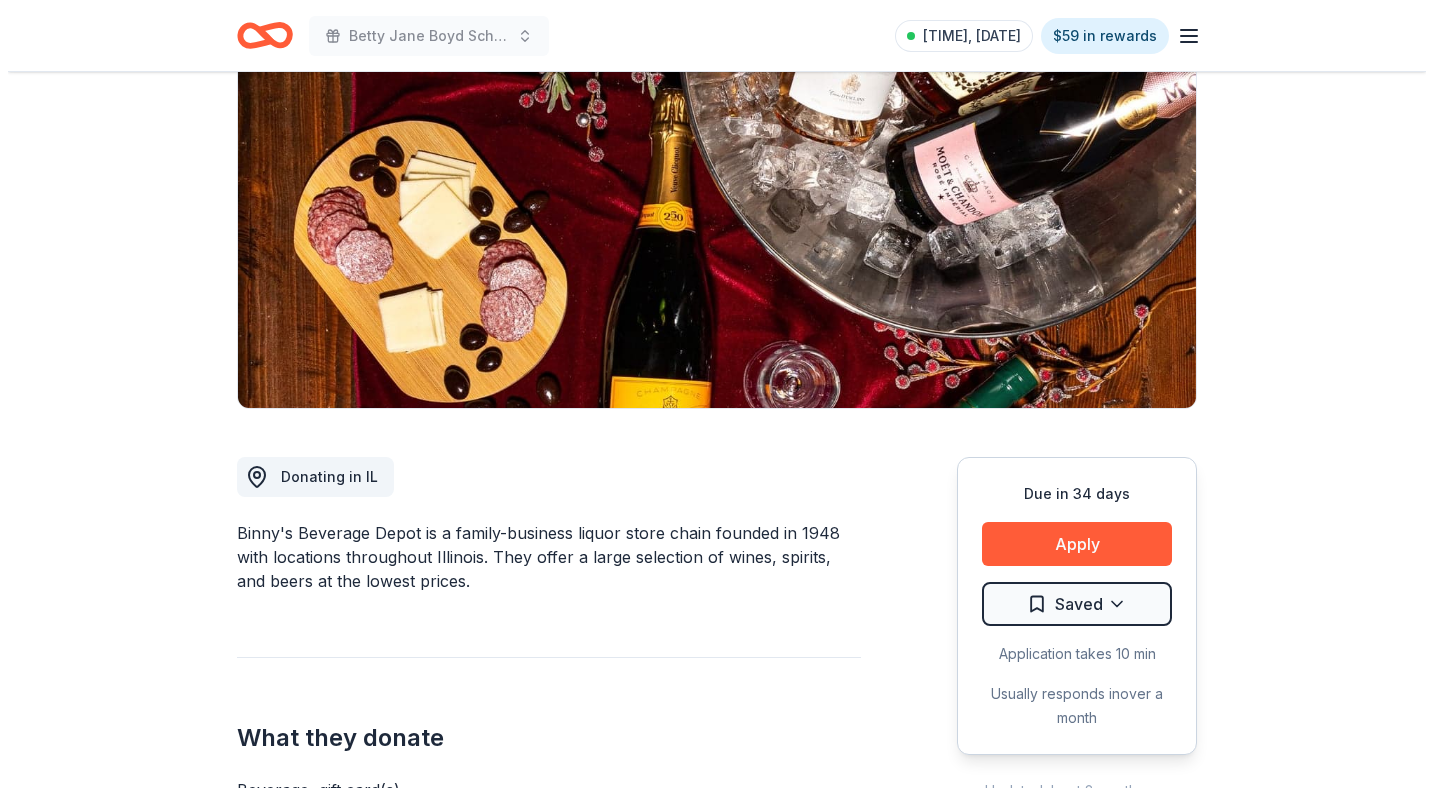 scroll, scrollTop: 272, scrollLeft: 0, axis: vertical 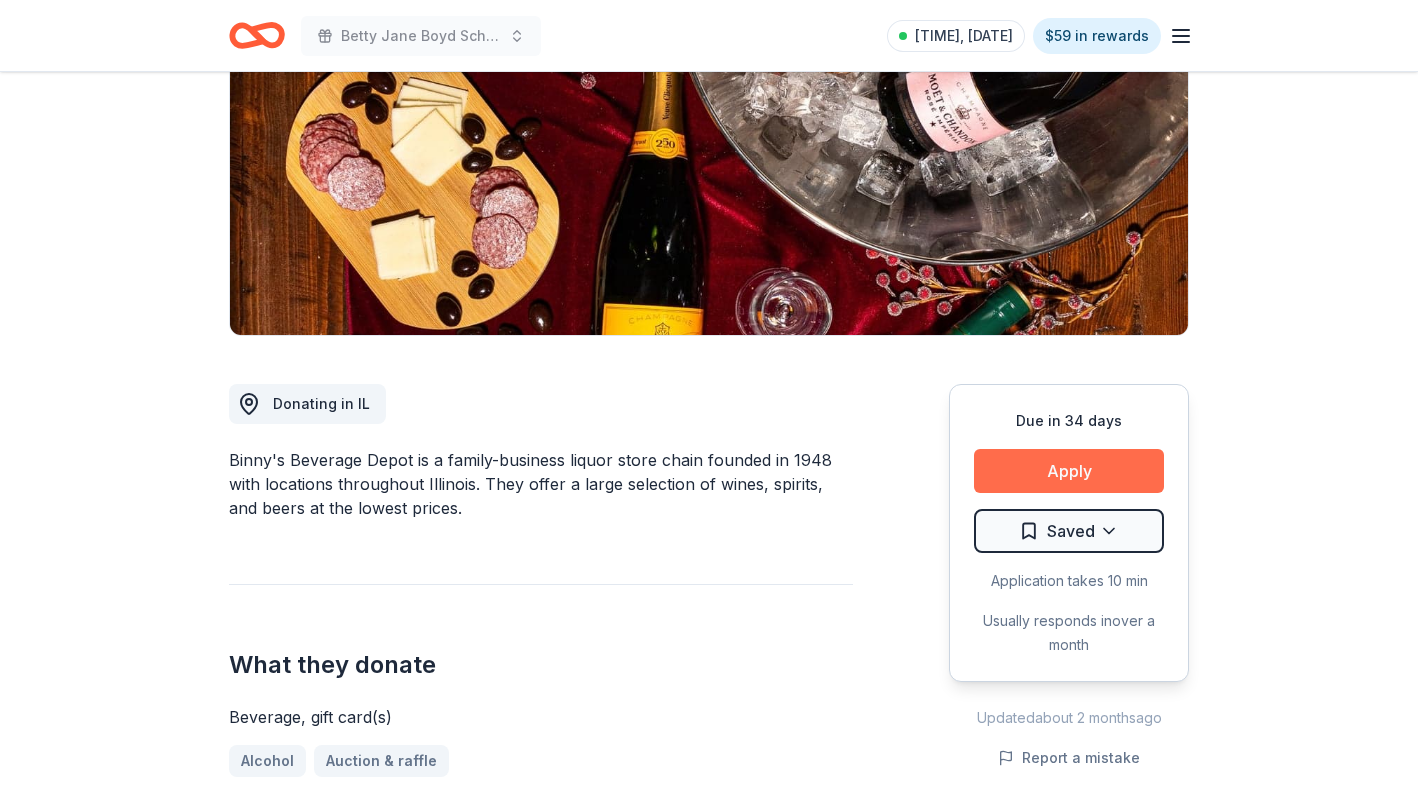 click on "Apply" at bounding box center (1069, 471) 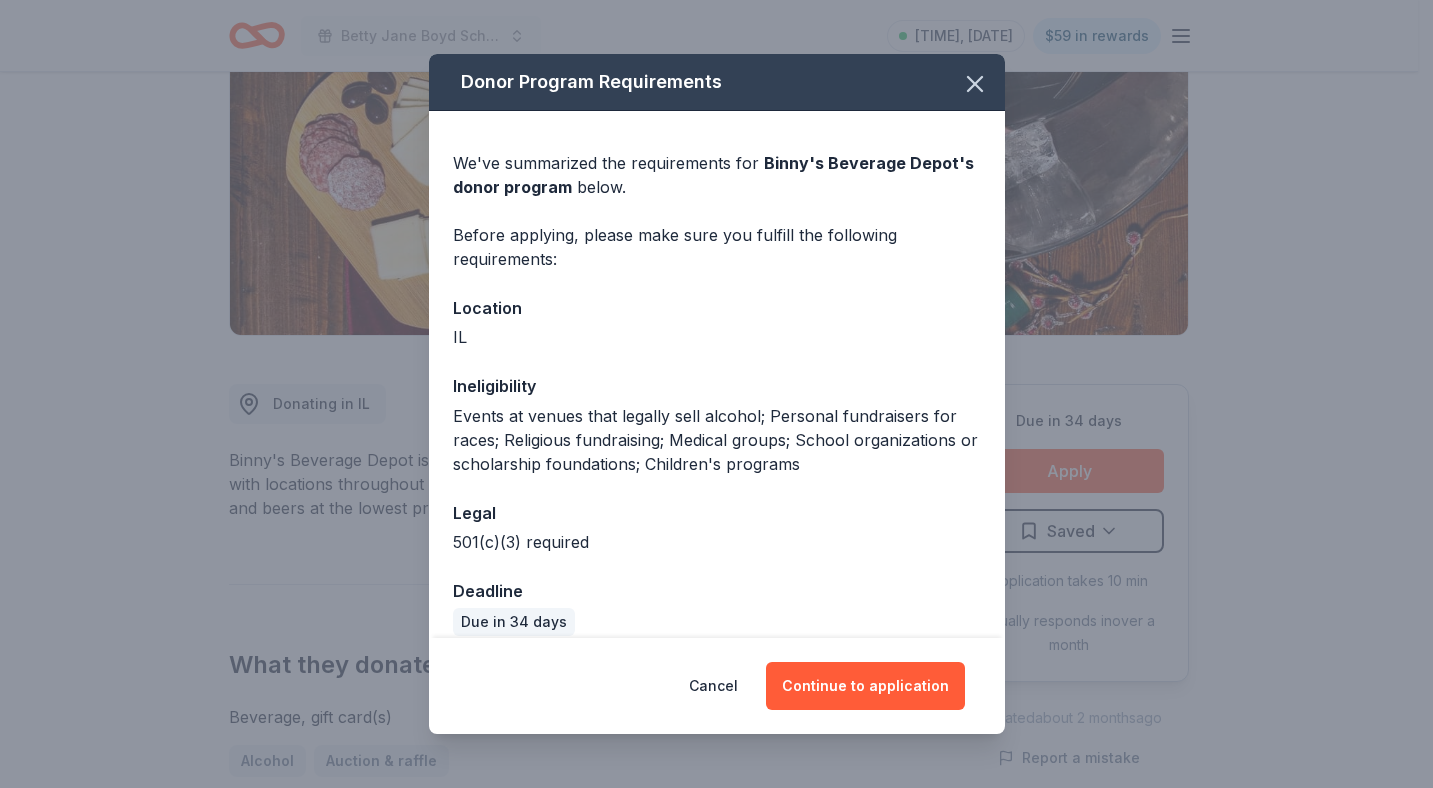 scroll, scrollTop: 22, scrollLeft: 0, axis: vertical 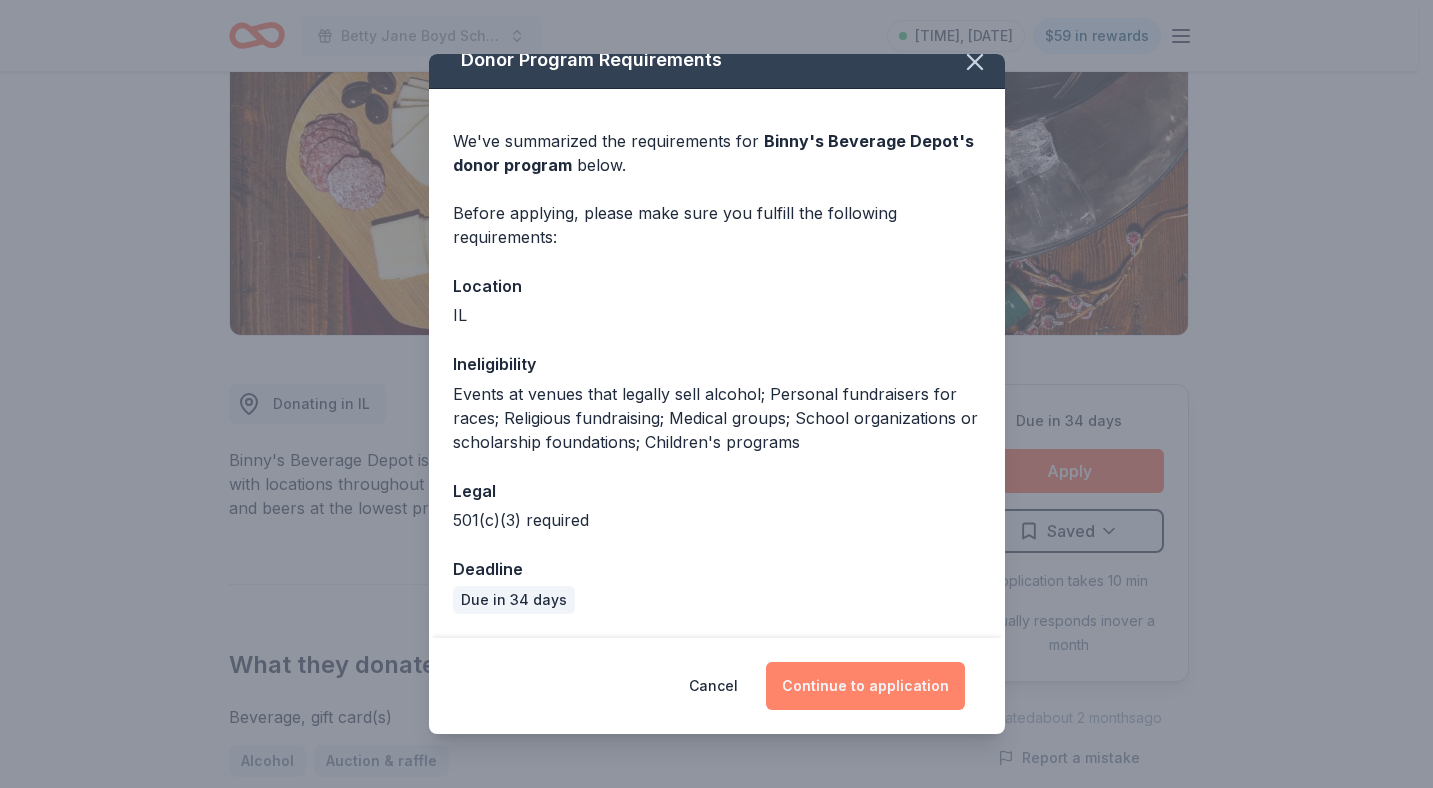 click on "Continue to application" at bounding box center (865, 686) 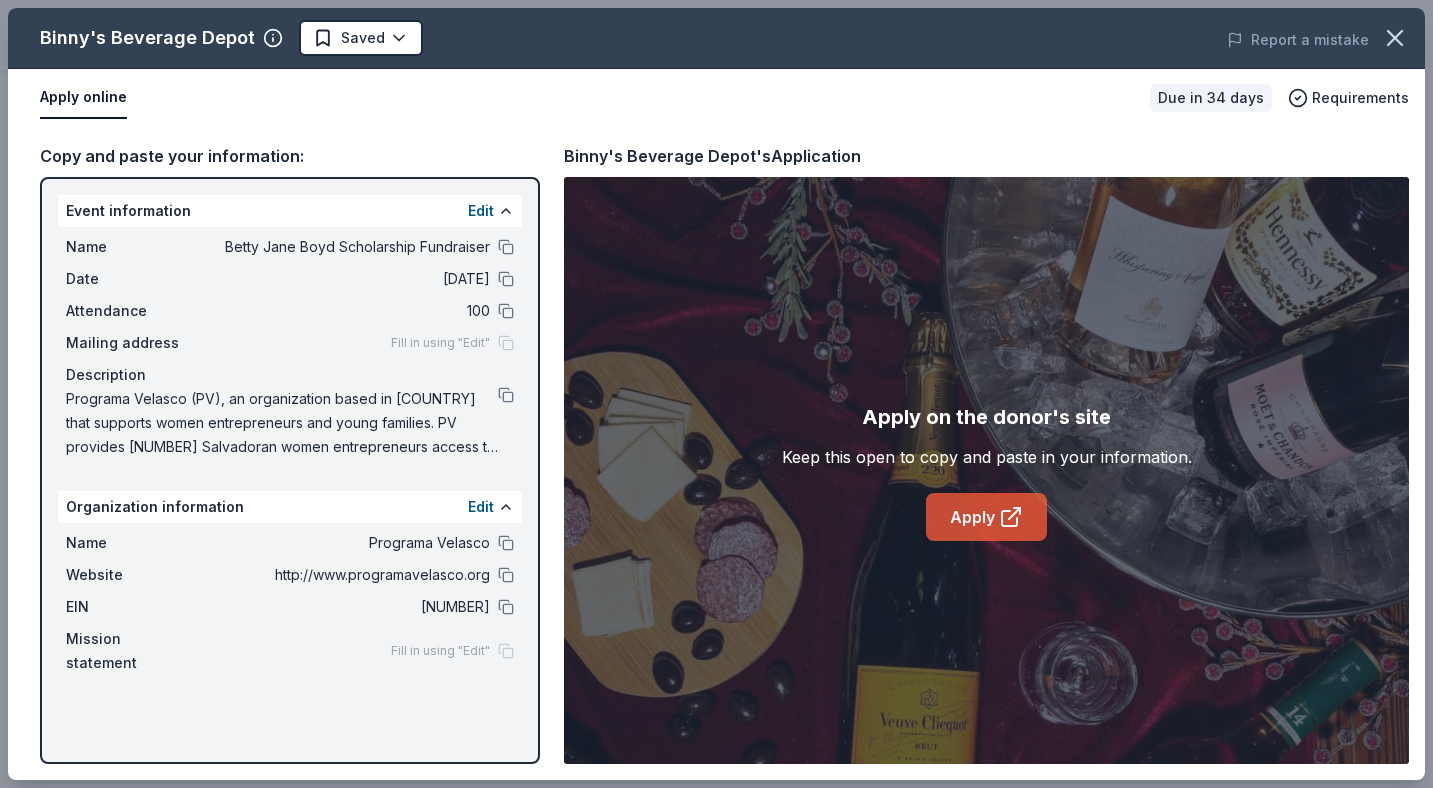 click 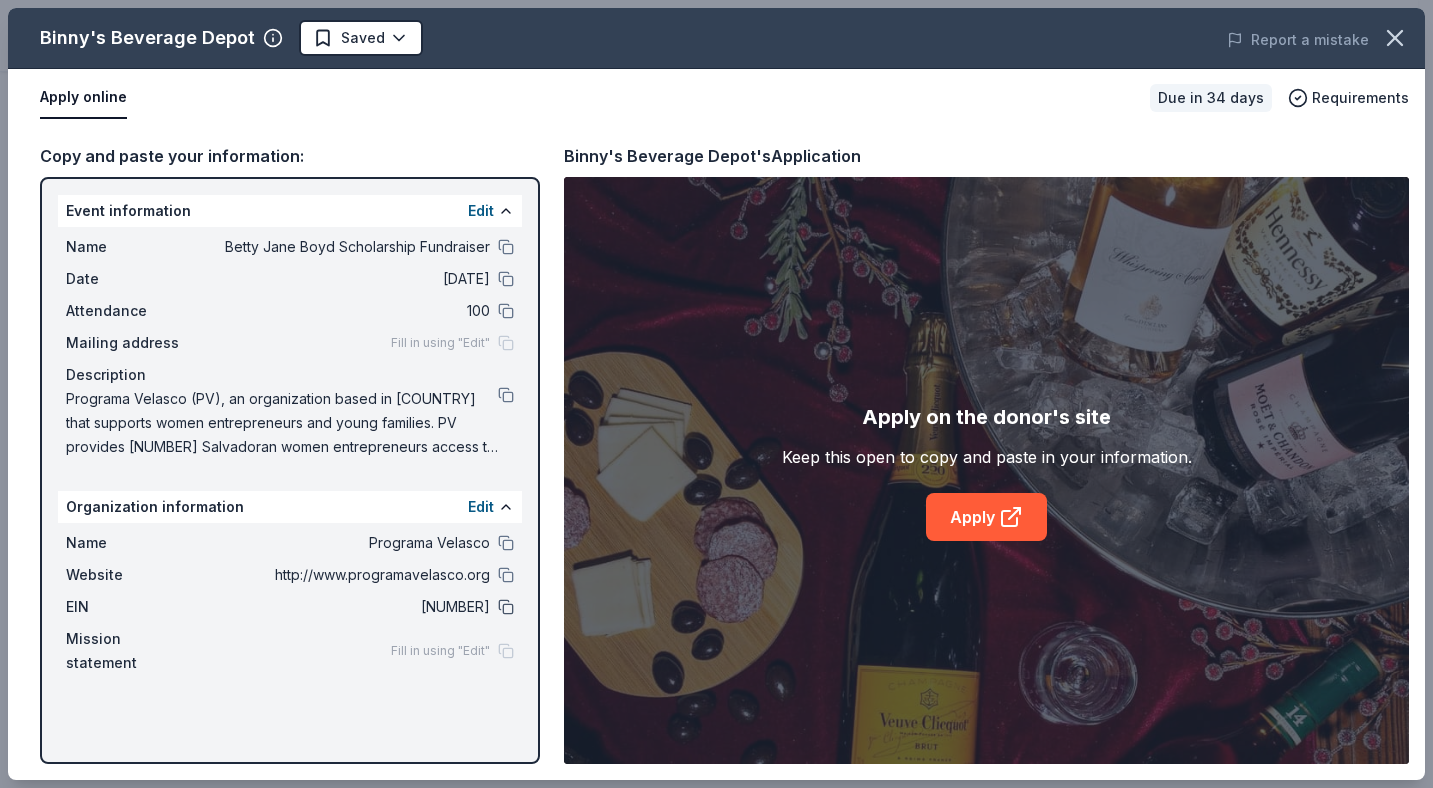 click at bounding box center [506, 607] 